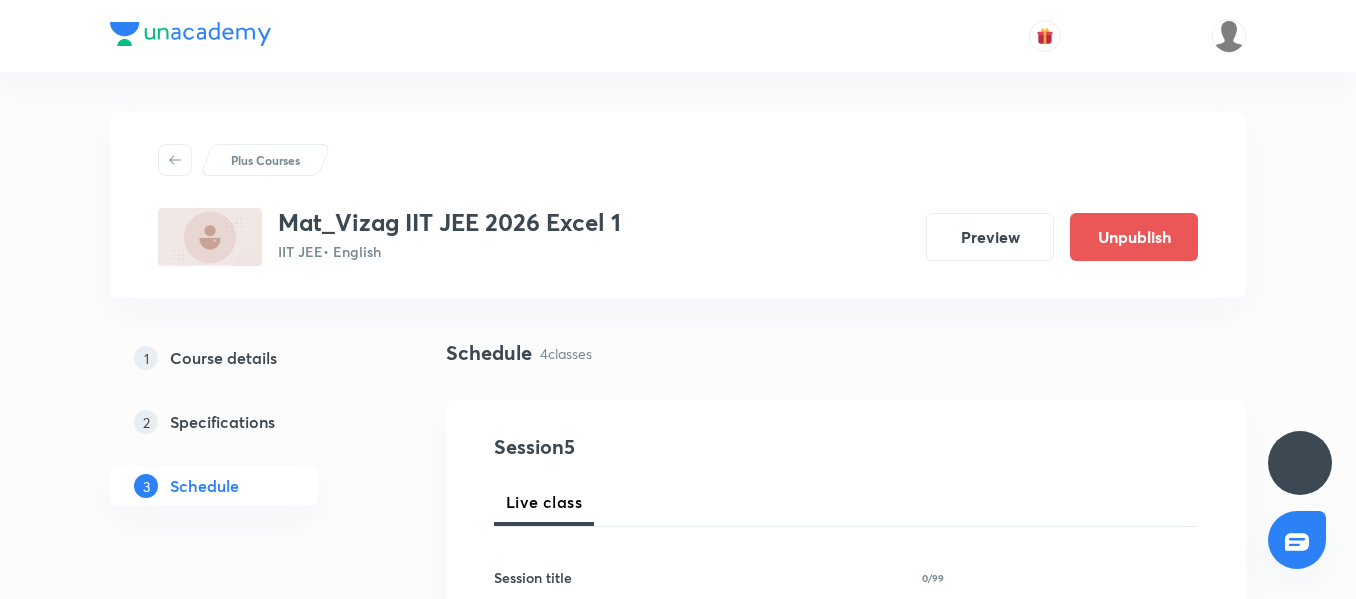 scroll, scrollTop: 0, scrollLeft: 0, axis: both 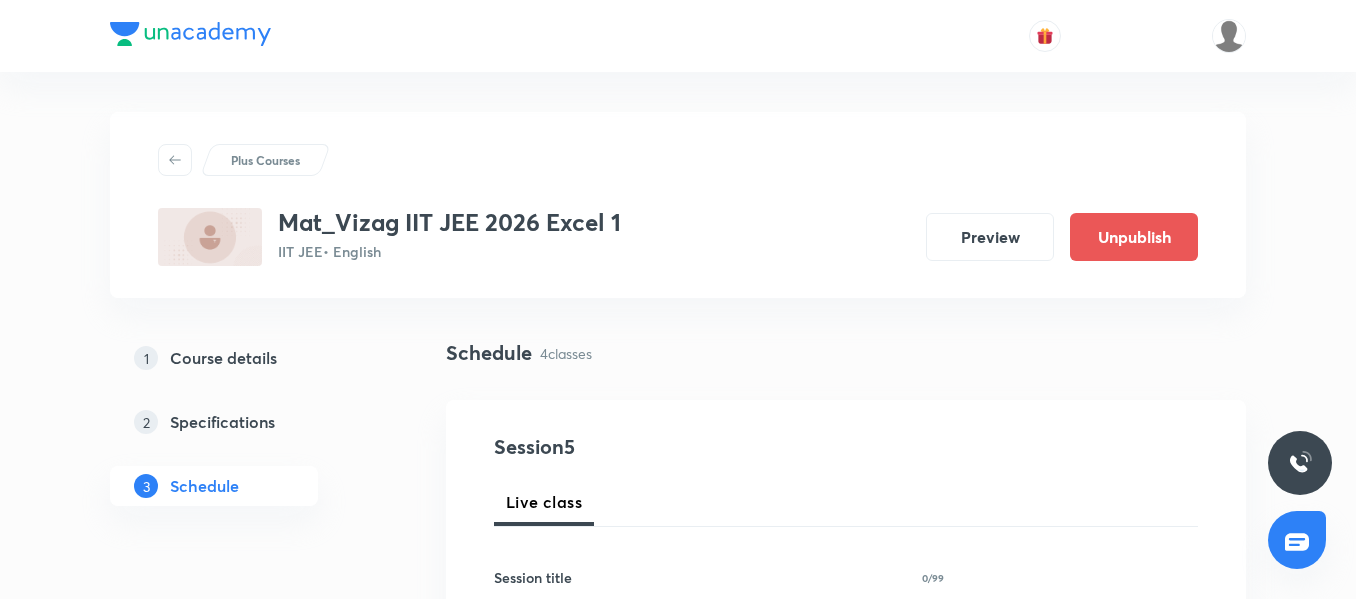 click on "1 Course details 2 Specifications 3 Schedule" at bounding box center (246, 434) 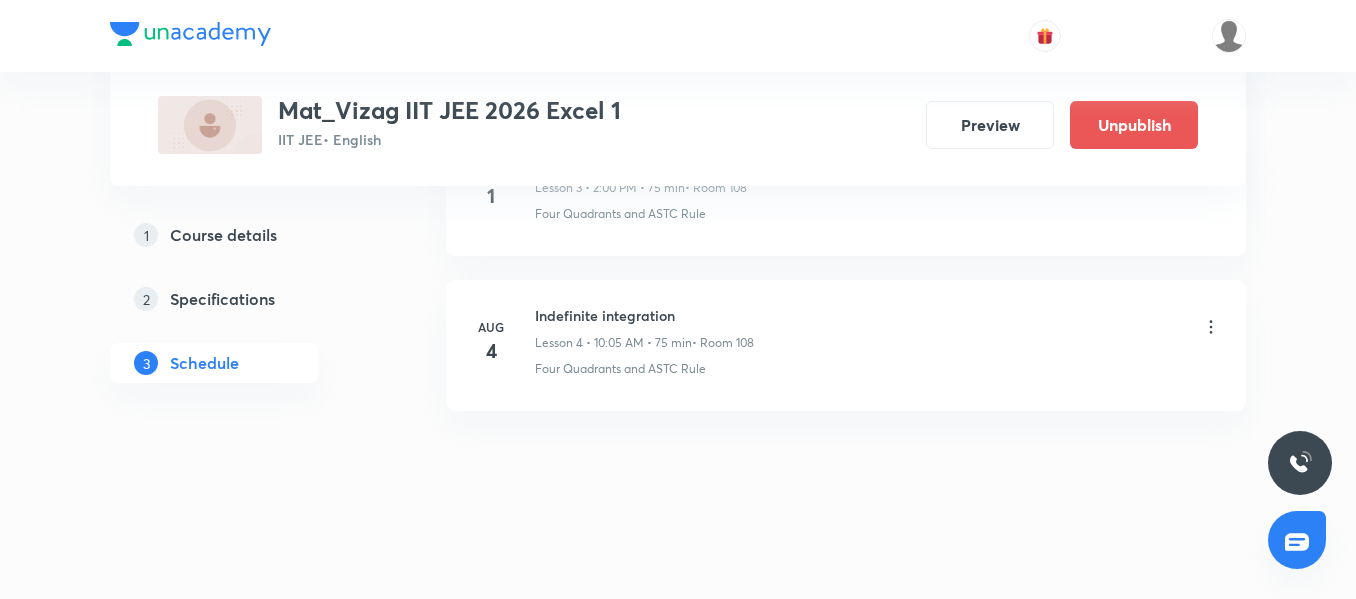 scroll, scrollTop: 1620, scrollLeft: 0, axis: vertical 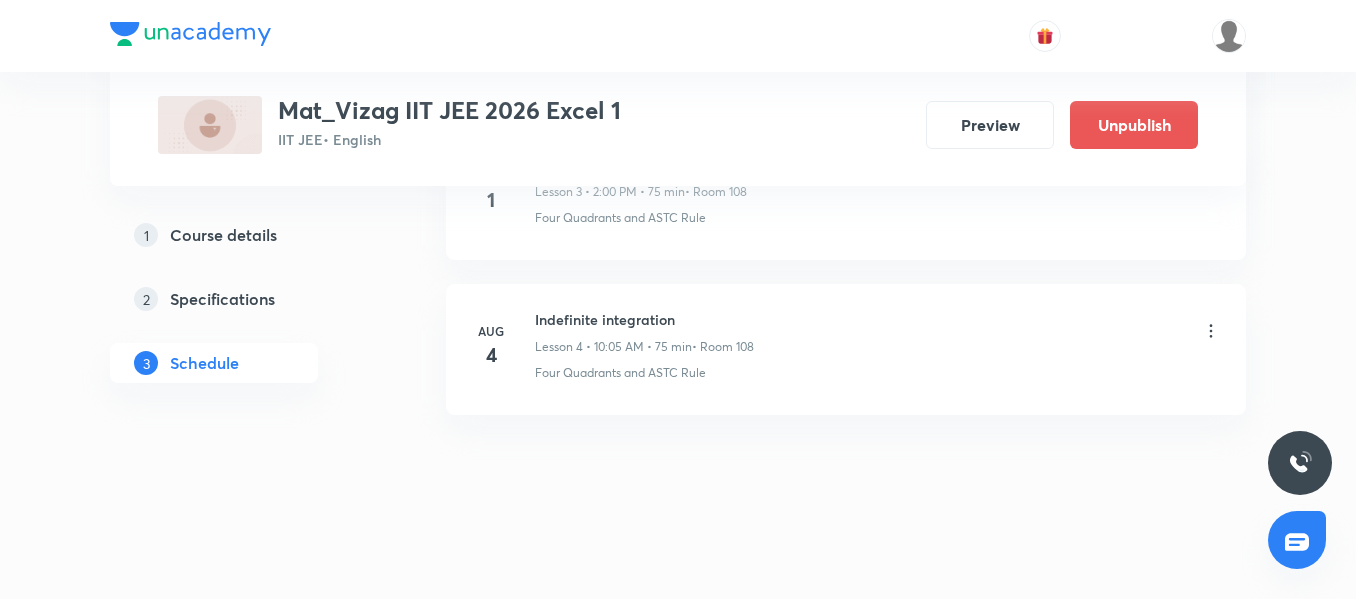 click 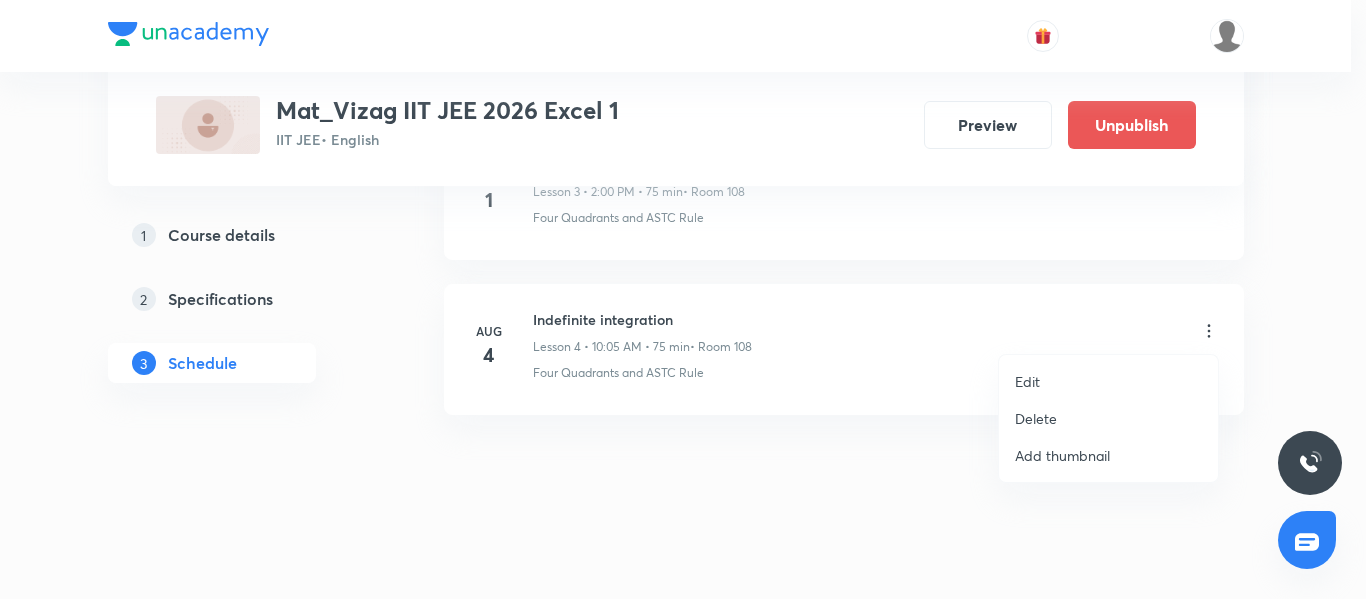 click on "Delete" at bounding box center [1036, 418] 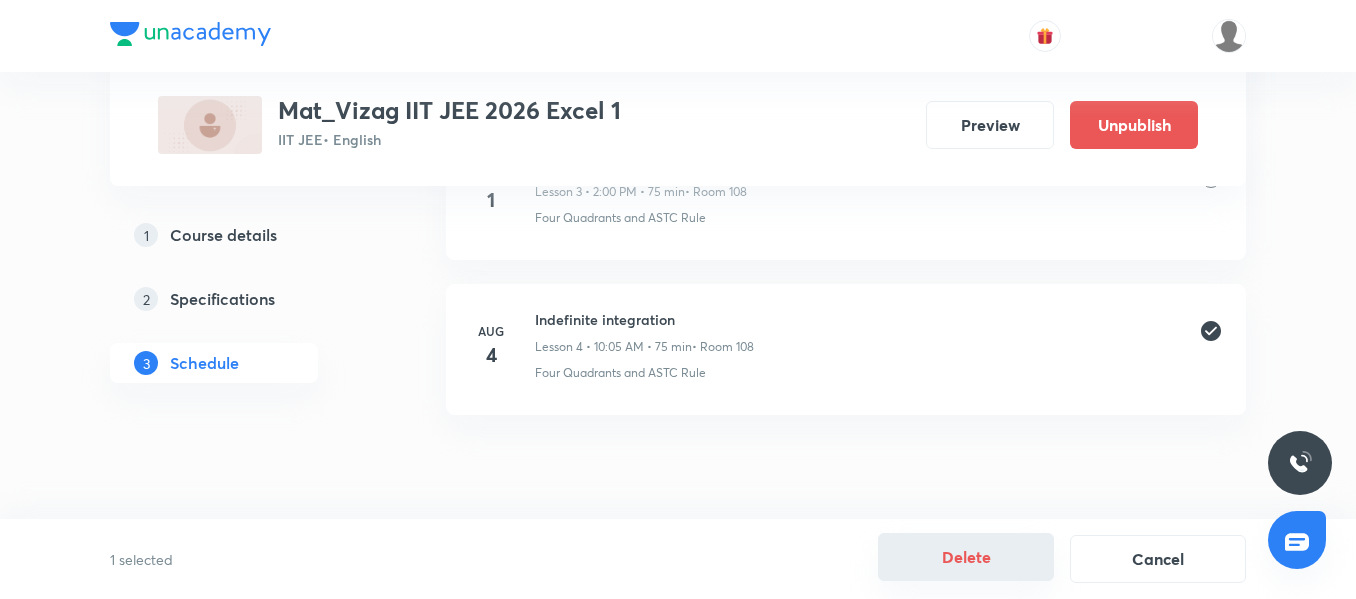 click on "Delete" at bounding box center [966, 557] 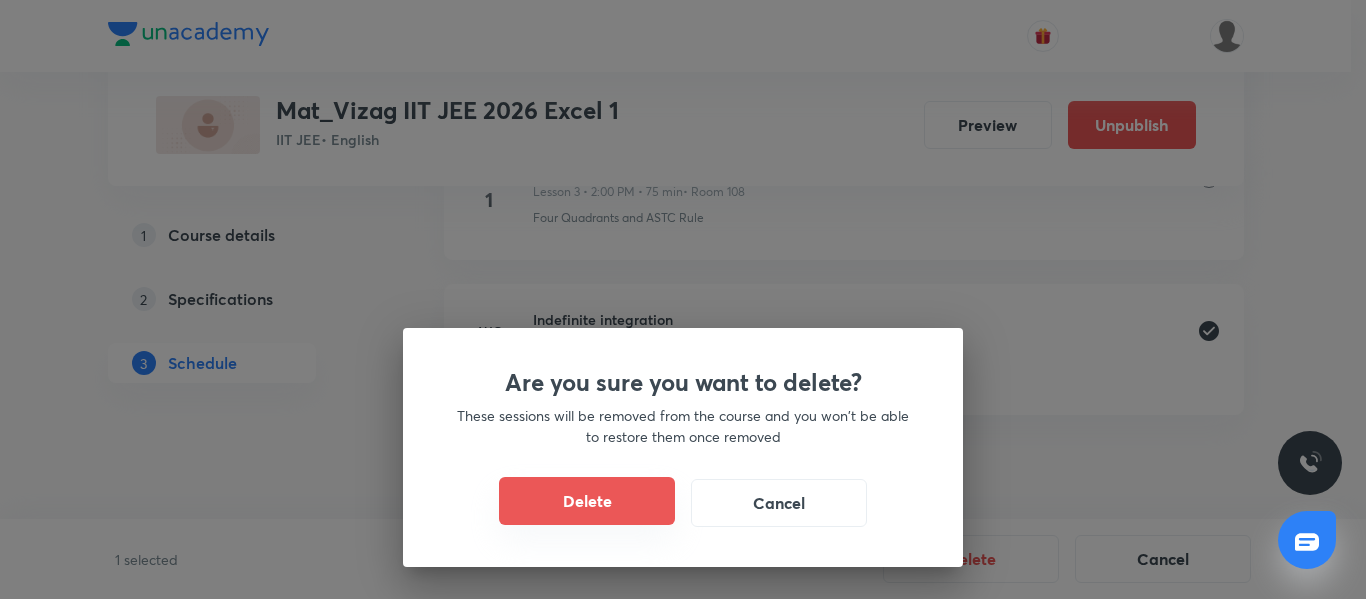 click on "Delete" at bounding box center (587, 501) 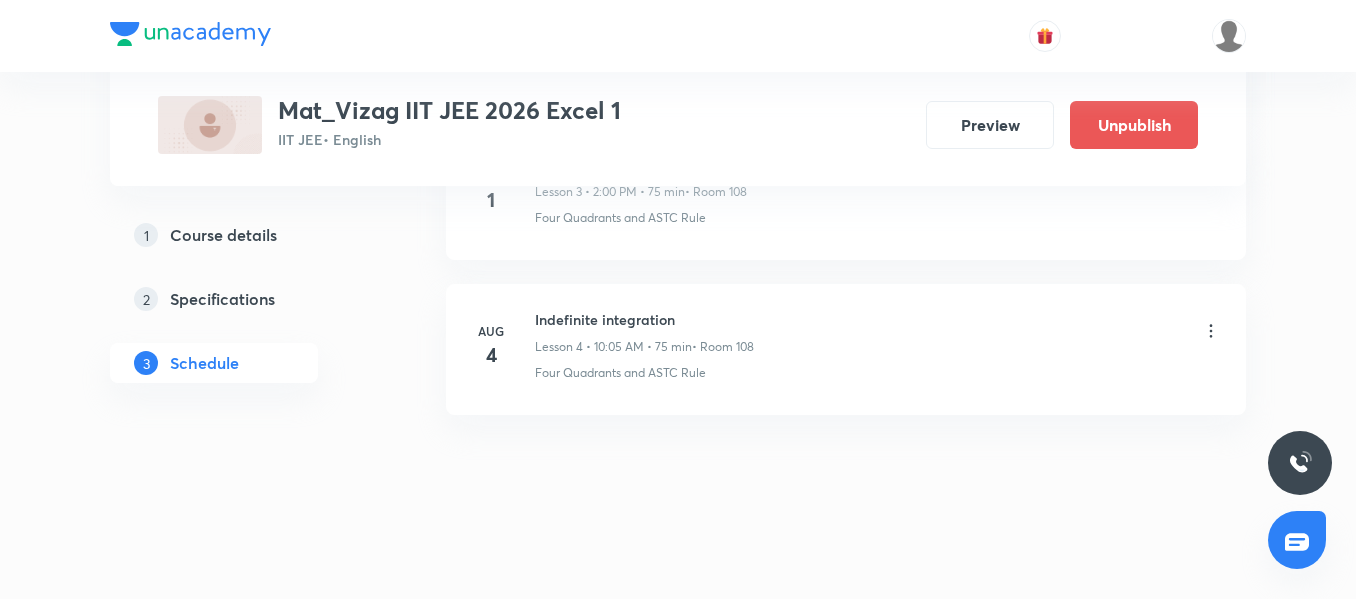 scroll, scrollTop: 1469, scrollLeft: 0, axis: vertical 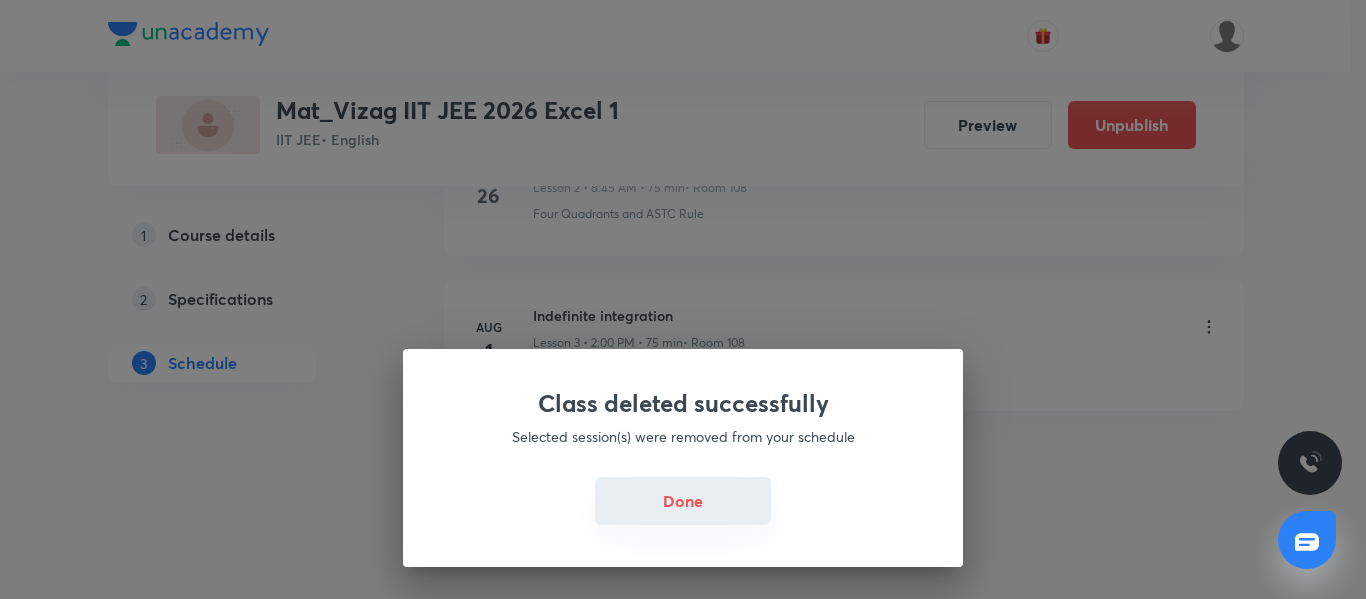 click on "Done" at bounding box center [683, 501] 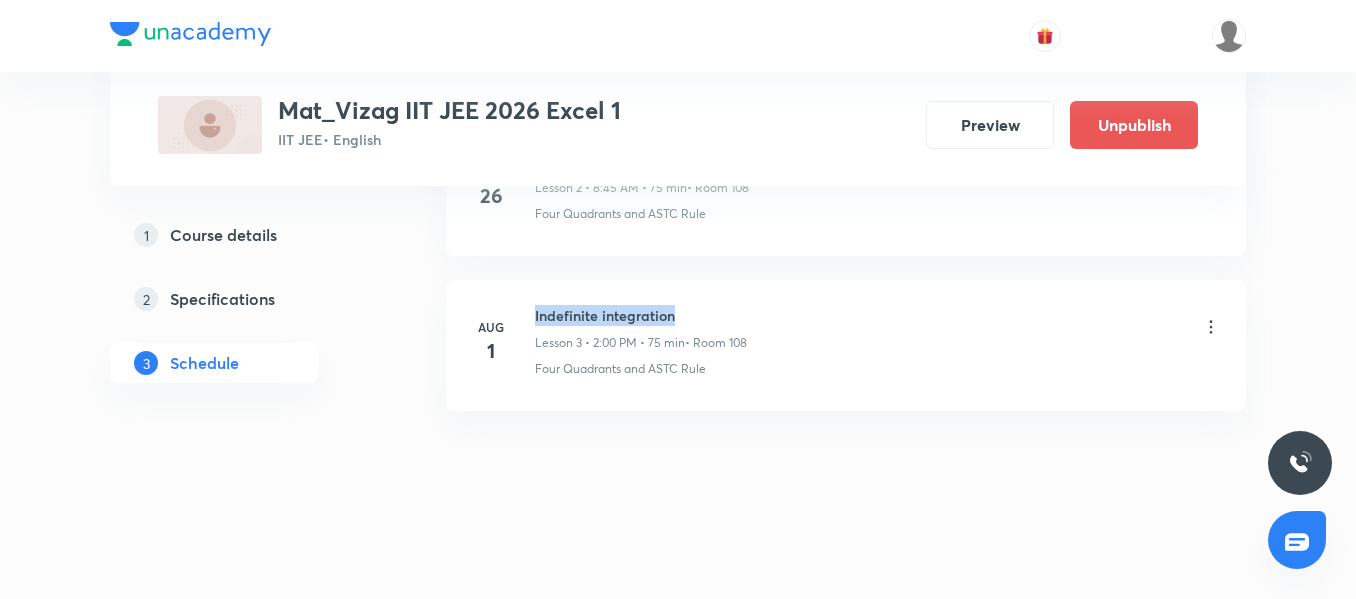 drag, startPoint x: 531, startPoint y: 309, endPoint x: 724, endPoint y: 296, distance: 193.43733 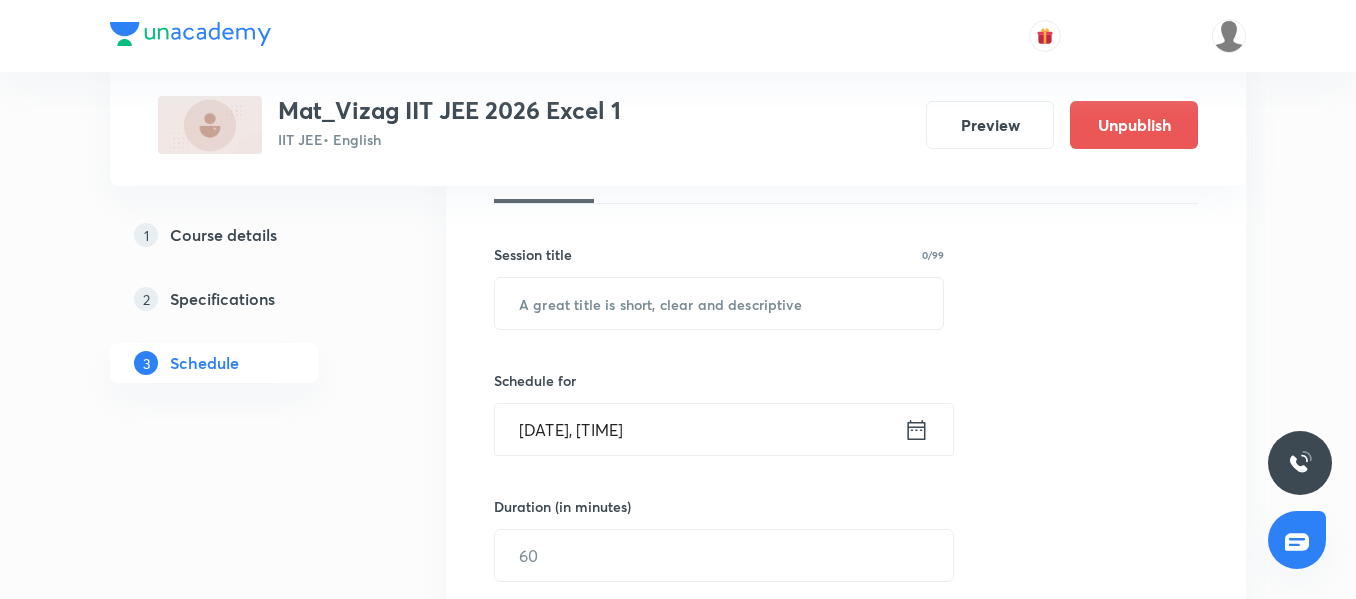 scroll, scrollTop: 394, scrollLeft: 0, axis: vertical 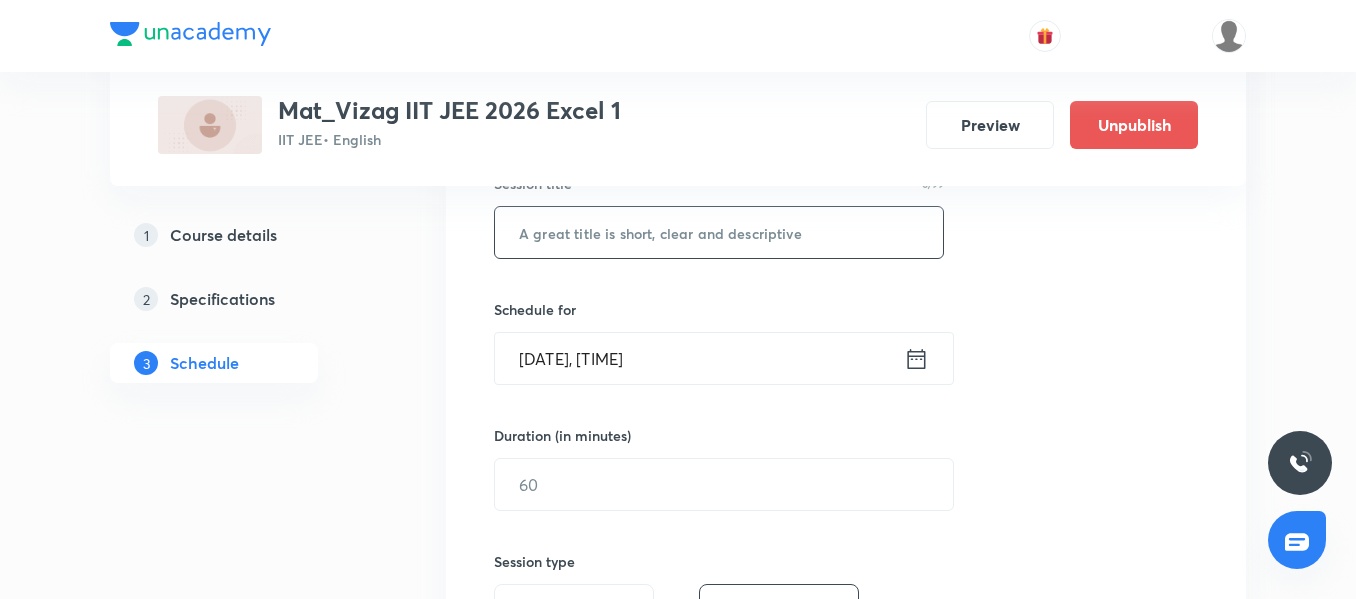 click at bounding box center (719, 232) 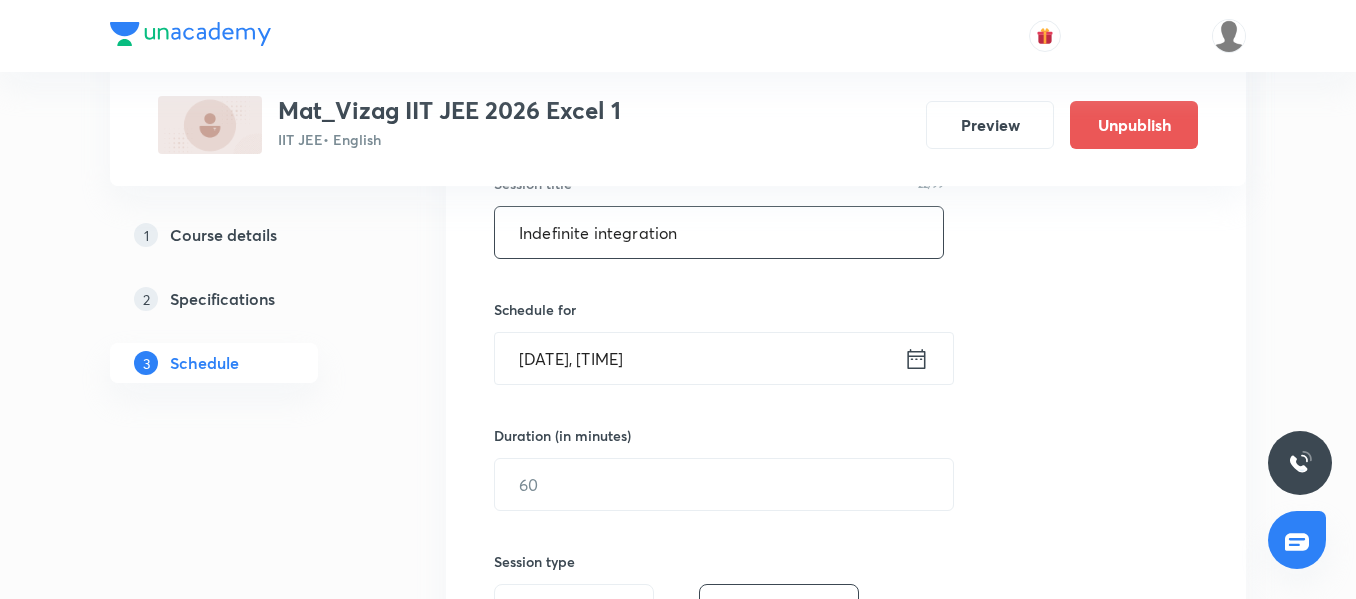 type on "Indefinite integration" 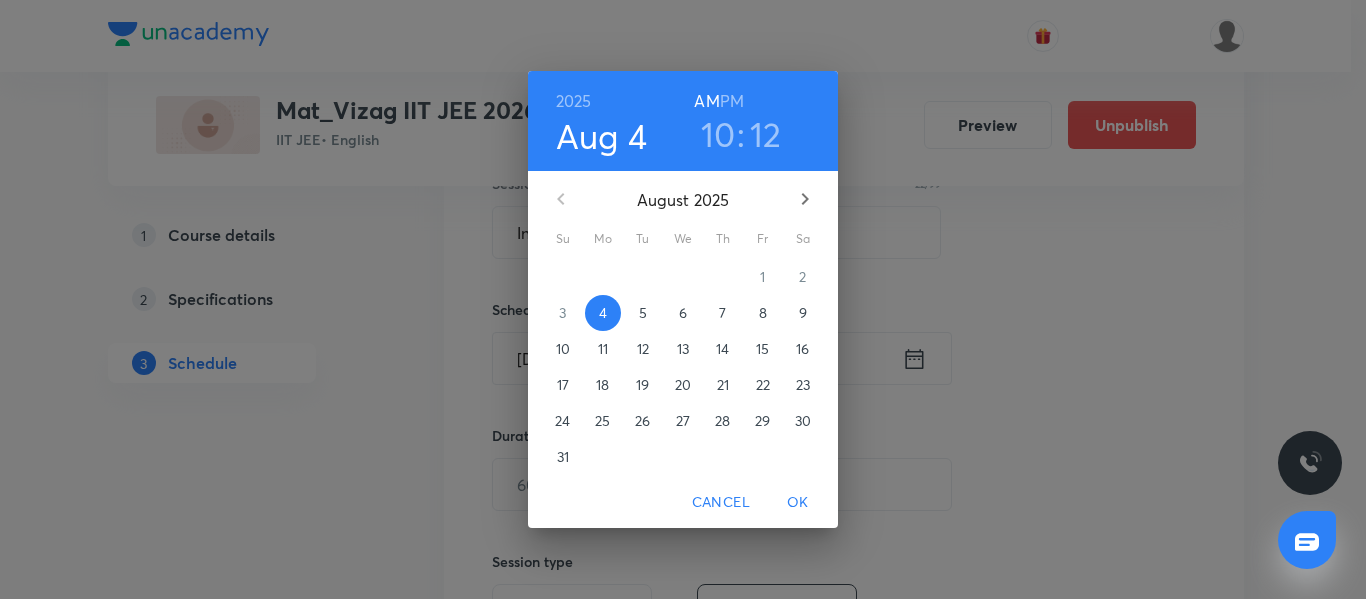 click on "PM" at bounding box center [732, 101] 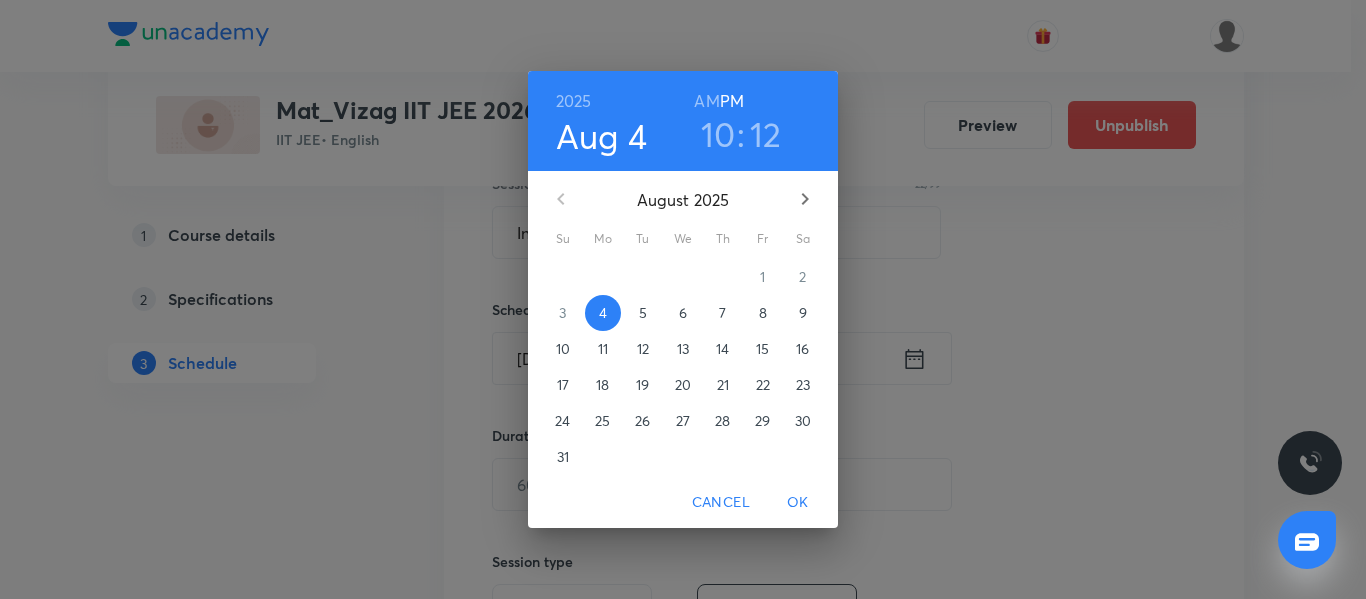 click on "Cancel" at bounding box center [721, 502] 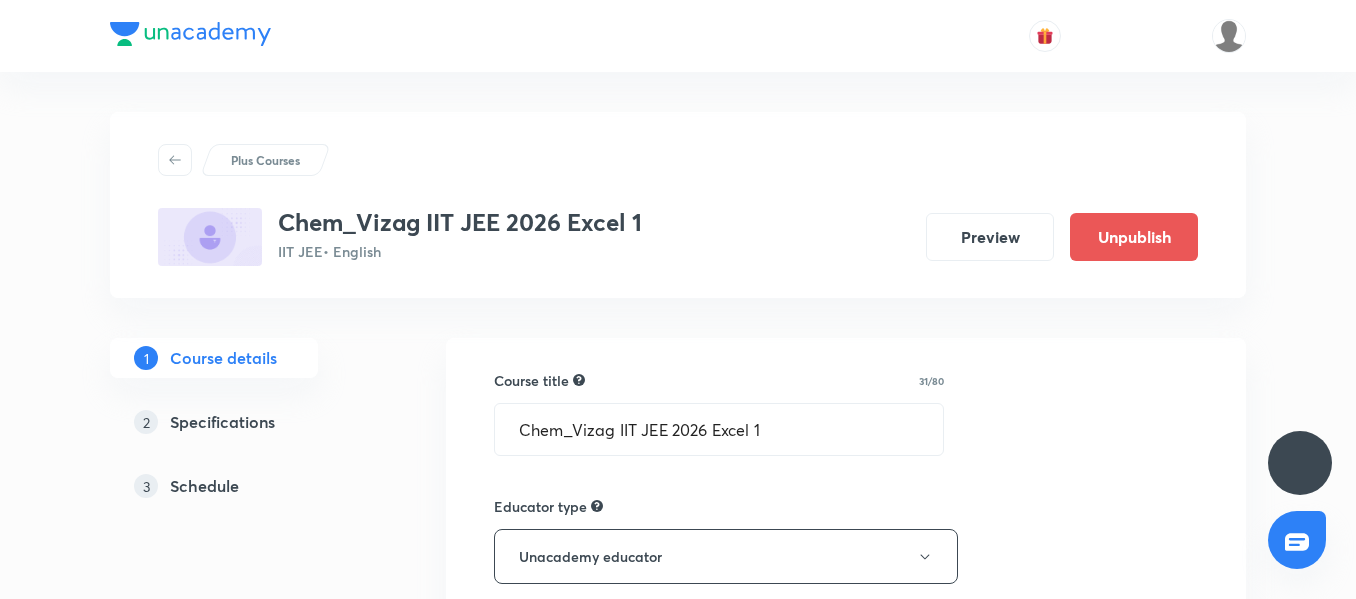 scroll, scrollTop: 0, scrollLeft: 0, axis: both 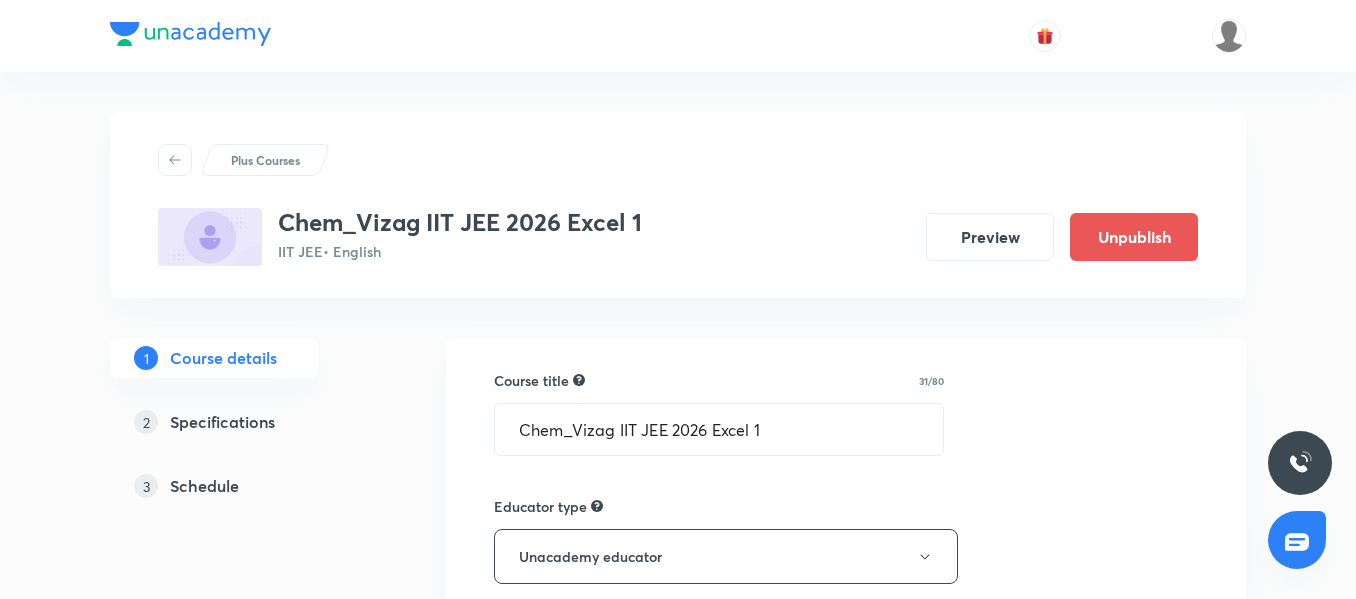 click on "3 Schedule" at bounding box center (246, 486) 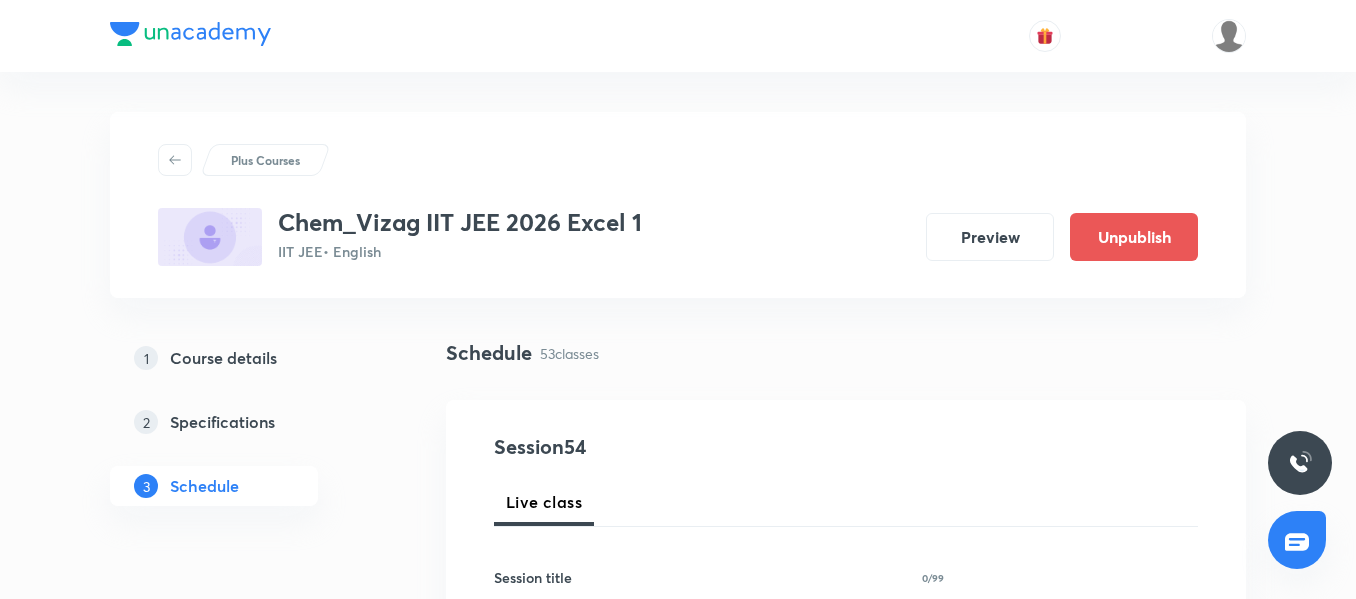 click on "1 Course details 2 Specifications 3 Schedule" at bounding box center (246, 5060) 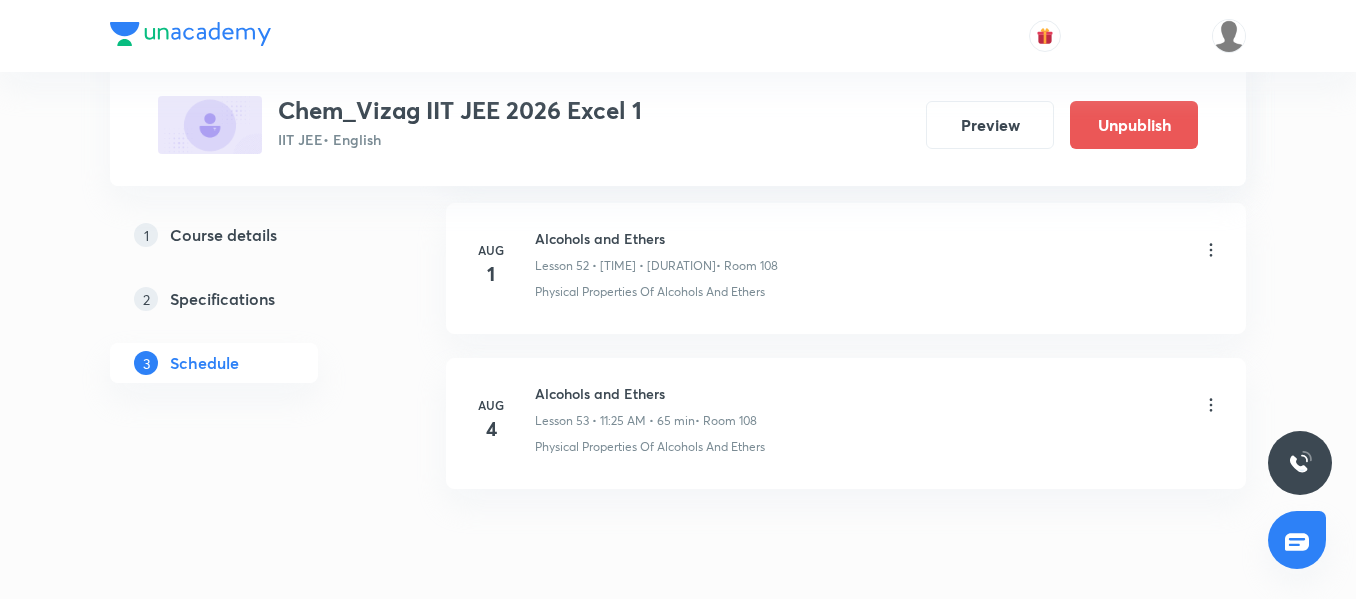 scroll, scrollTop: 9137, scrollLeft: 0, axis: vertical 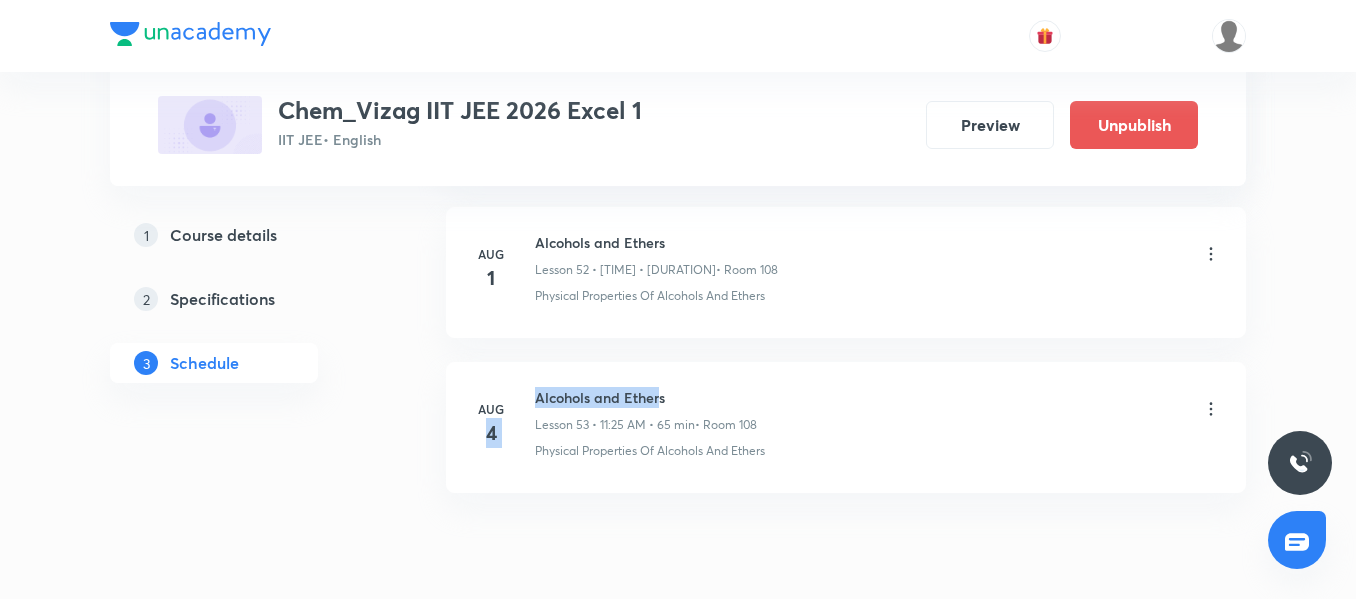 drag, startPoint x: 527, startPoint y: 399, endPoint x: 657, endPoint y: 394, distance: 130.09612 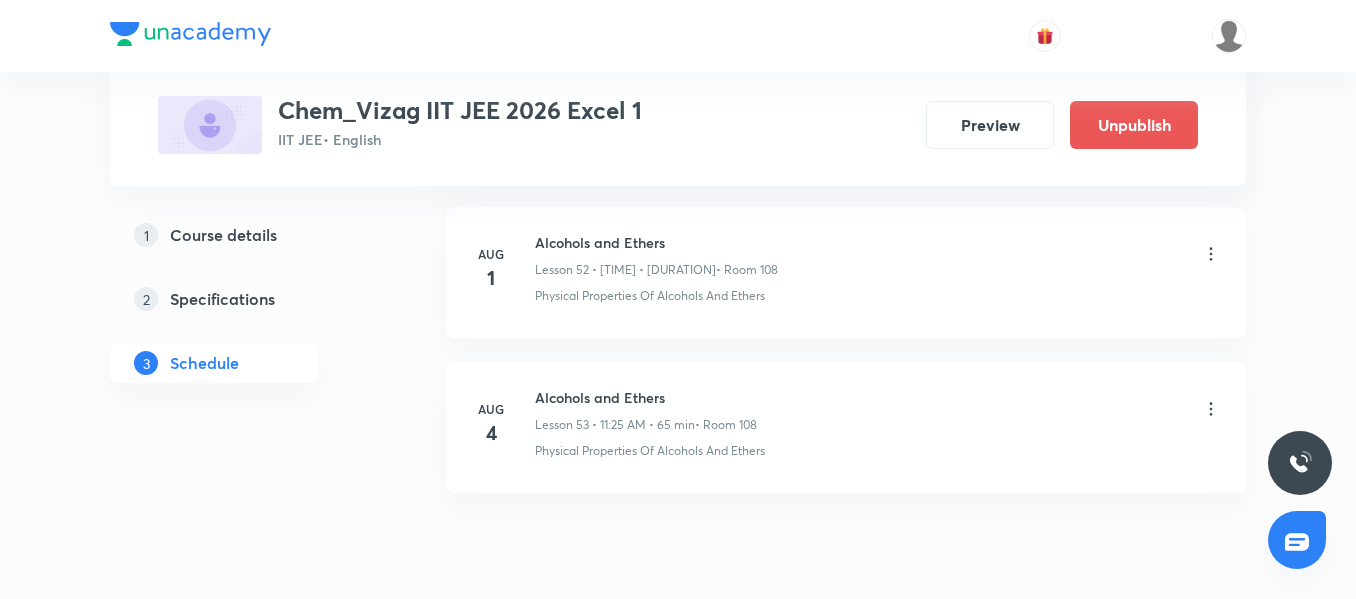 click on "[TOPIC] Lesson 53 • [TIME] • [DURATION]  • Room [ROOM_NUMBER]" at bounding box center [878, 410] 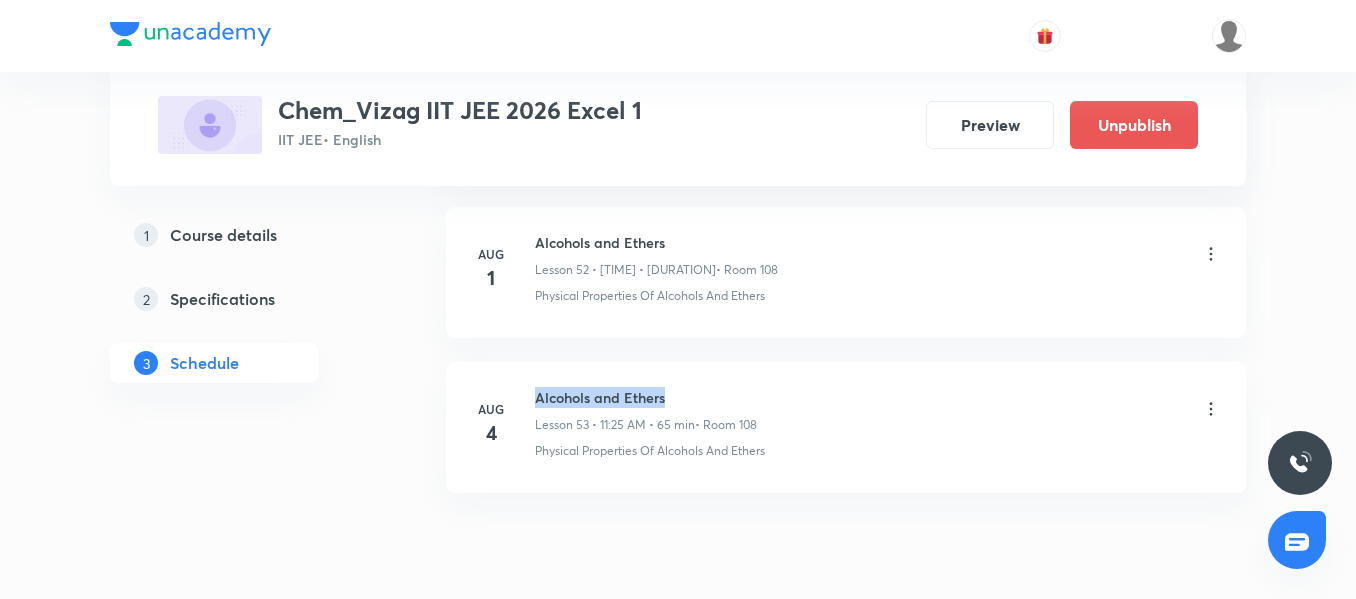 drag, startPoint x: 667, startPoint y: 395, endPoint x: 530, endPoint y: 394, distance: 137.00365 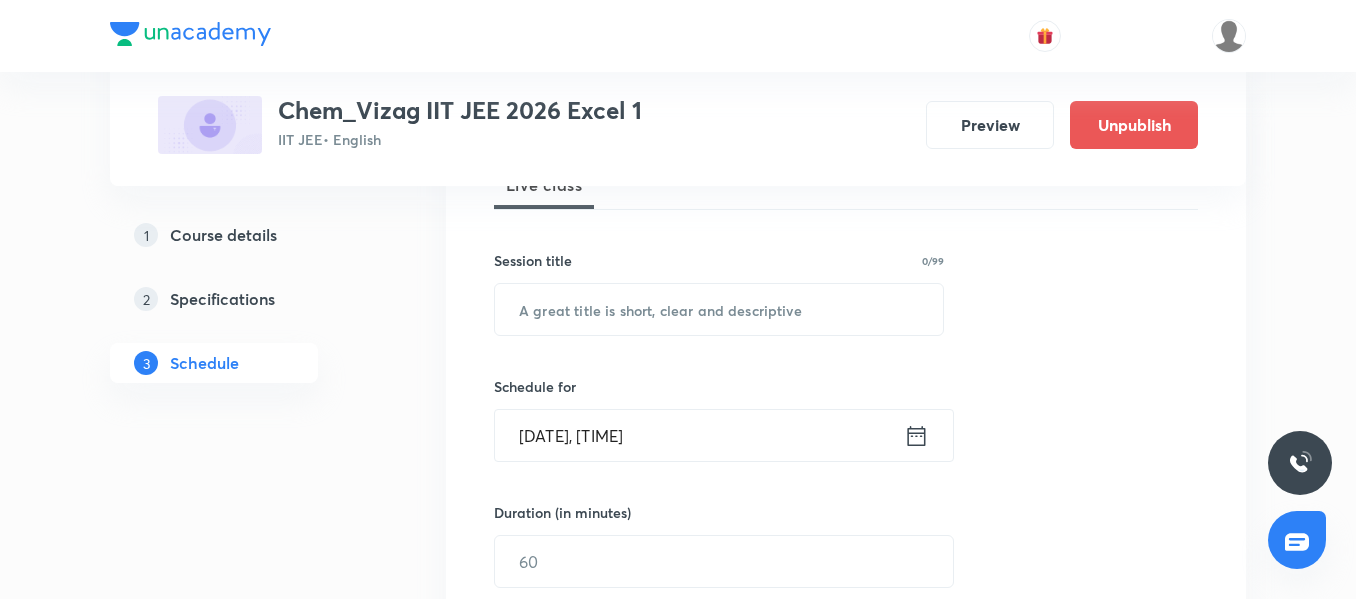 scroll, scrollTop: 322, scrollLeft: 0, axis: vertical 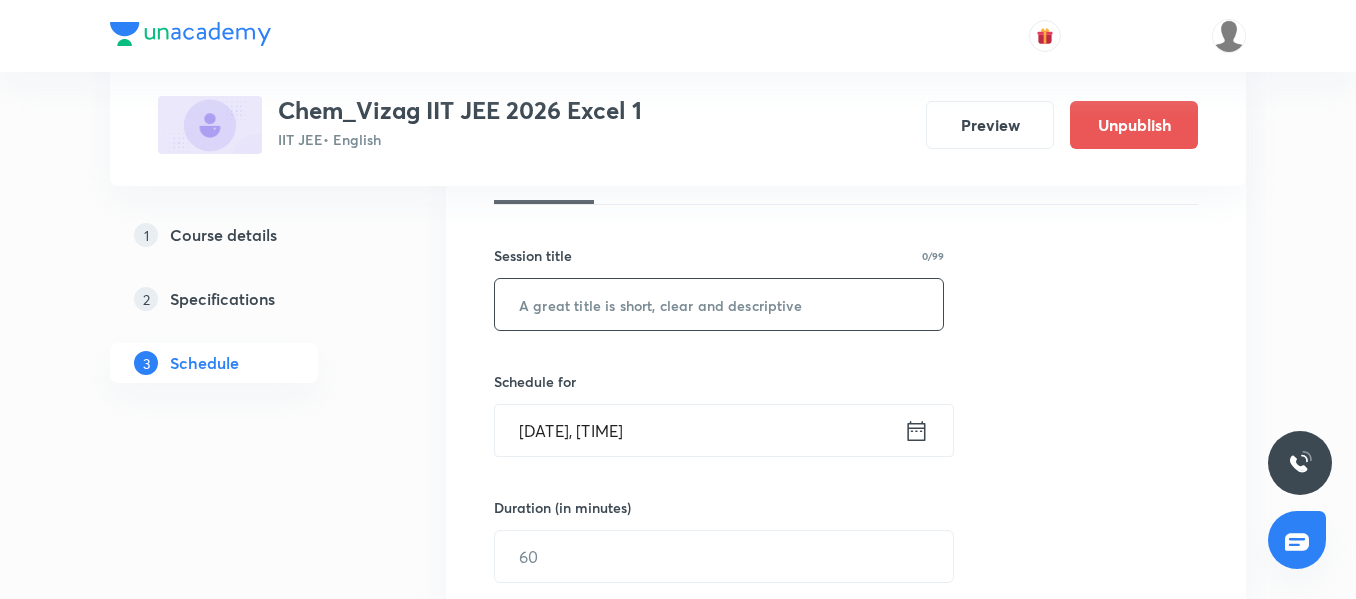 click at bounding box center (719, 304) 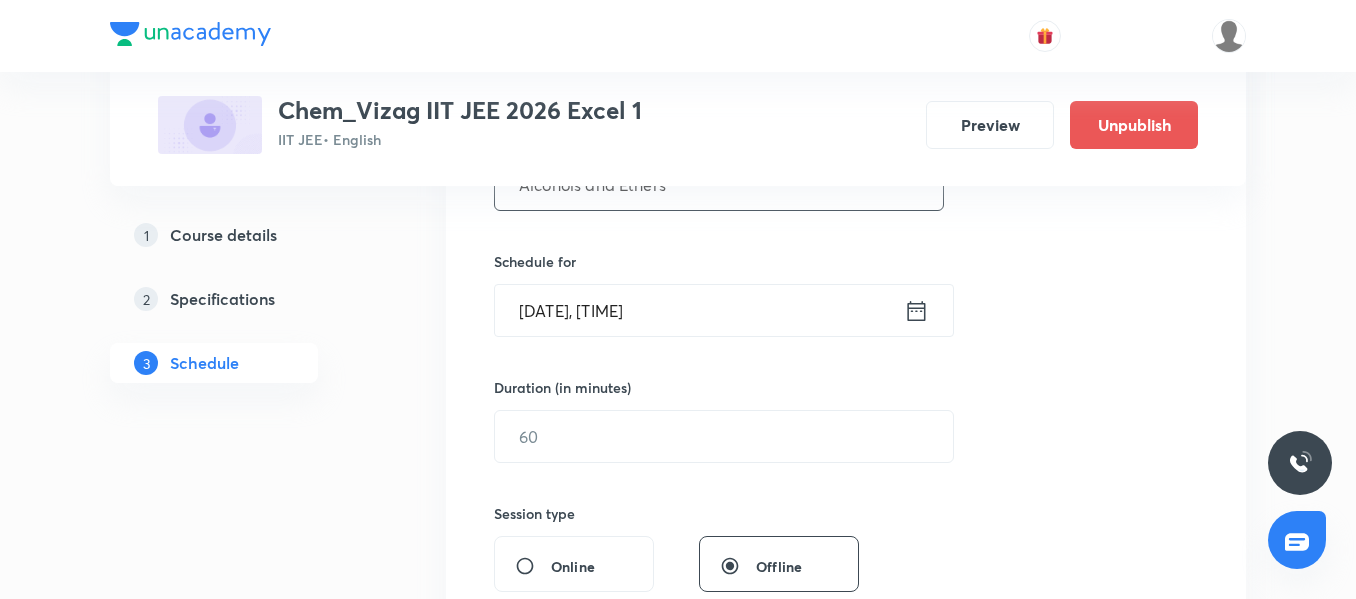 scroll, scrollTop: 443, scrollLeft: 0, axis: vertical 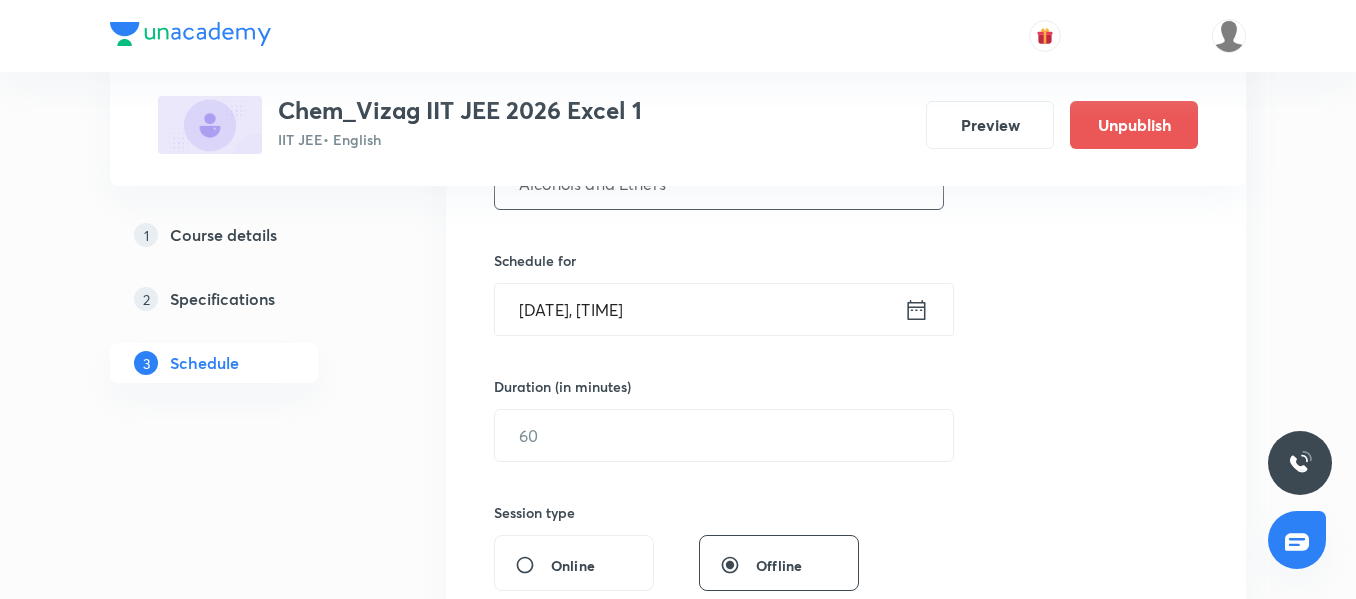 type on "Alcohols and Ethers" 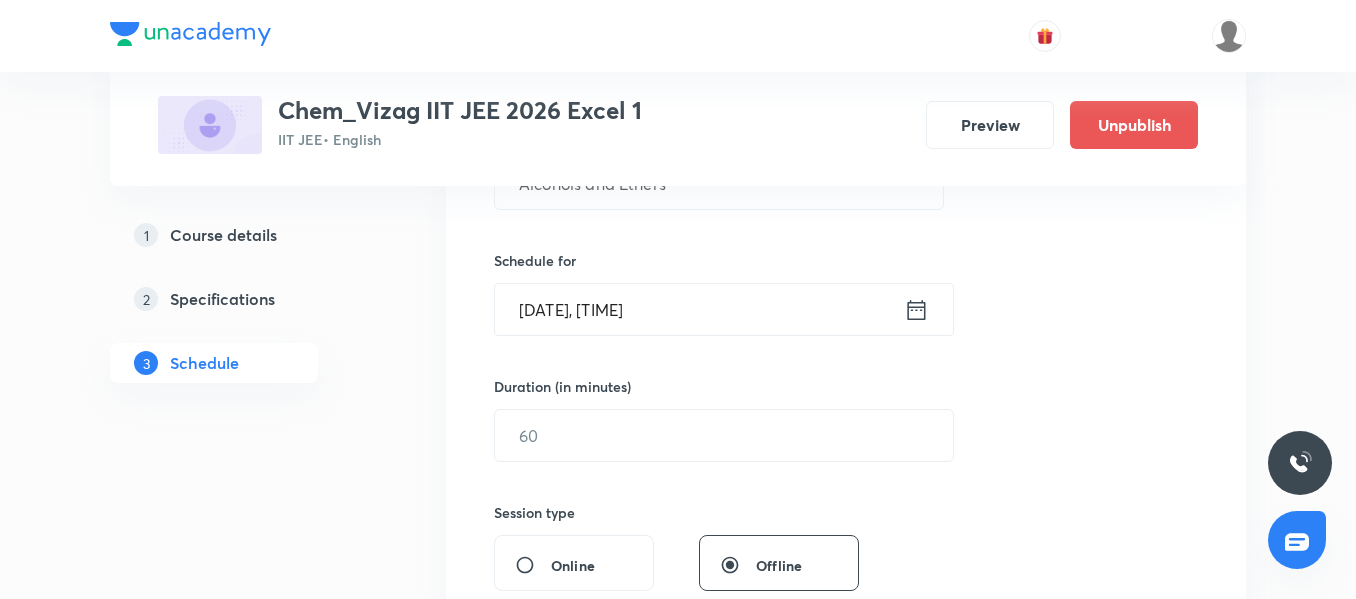 click 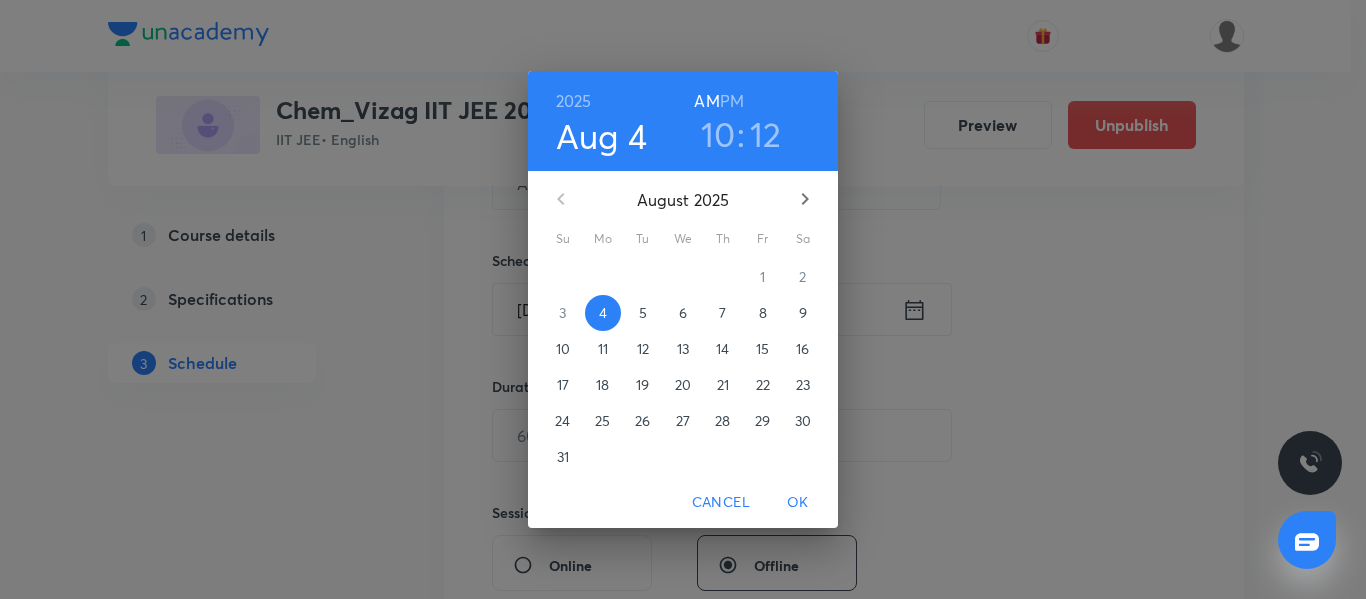 click on "12" at bounding box center [766, 134] 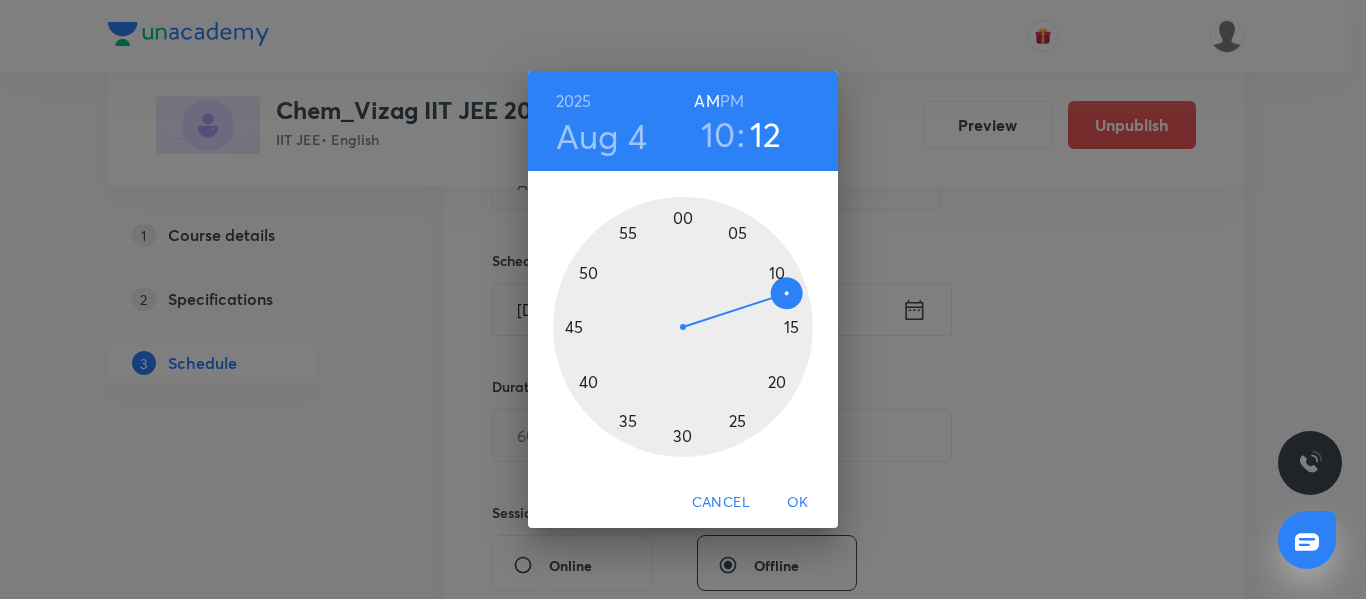 click at bounding box center [683, 327] 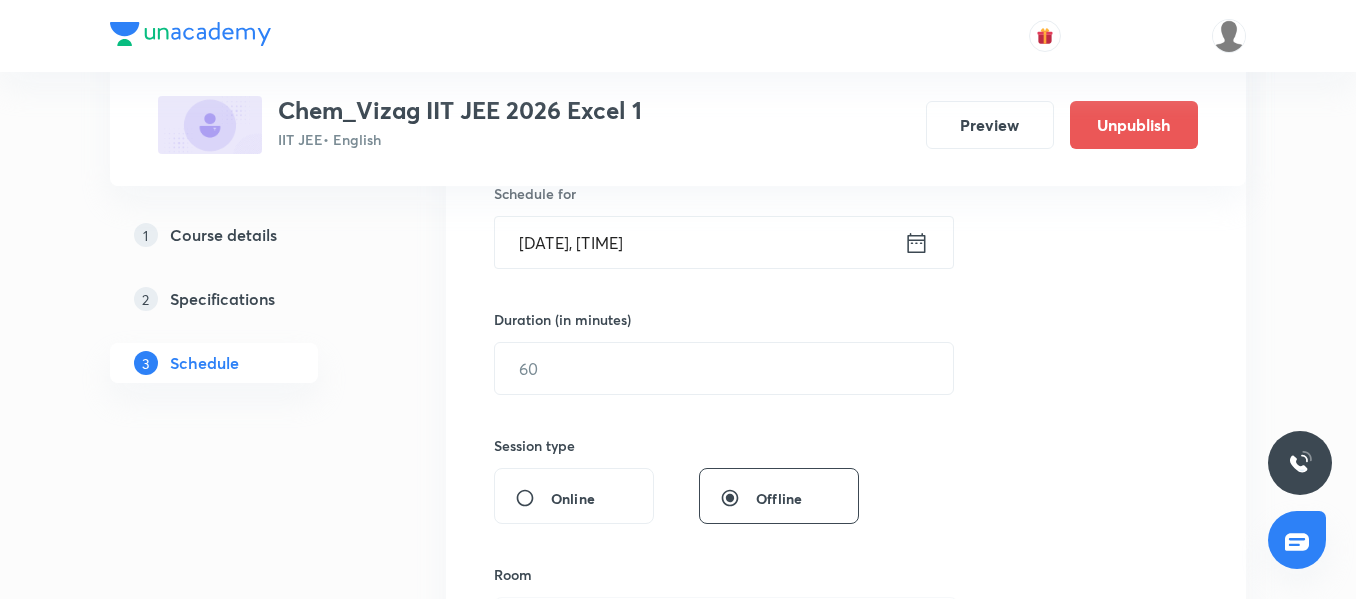 scroll, scrollTop: 511, scrollLeft: 0, axis: vertical 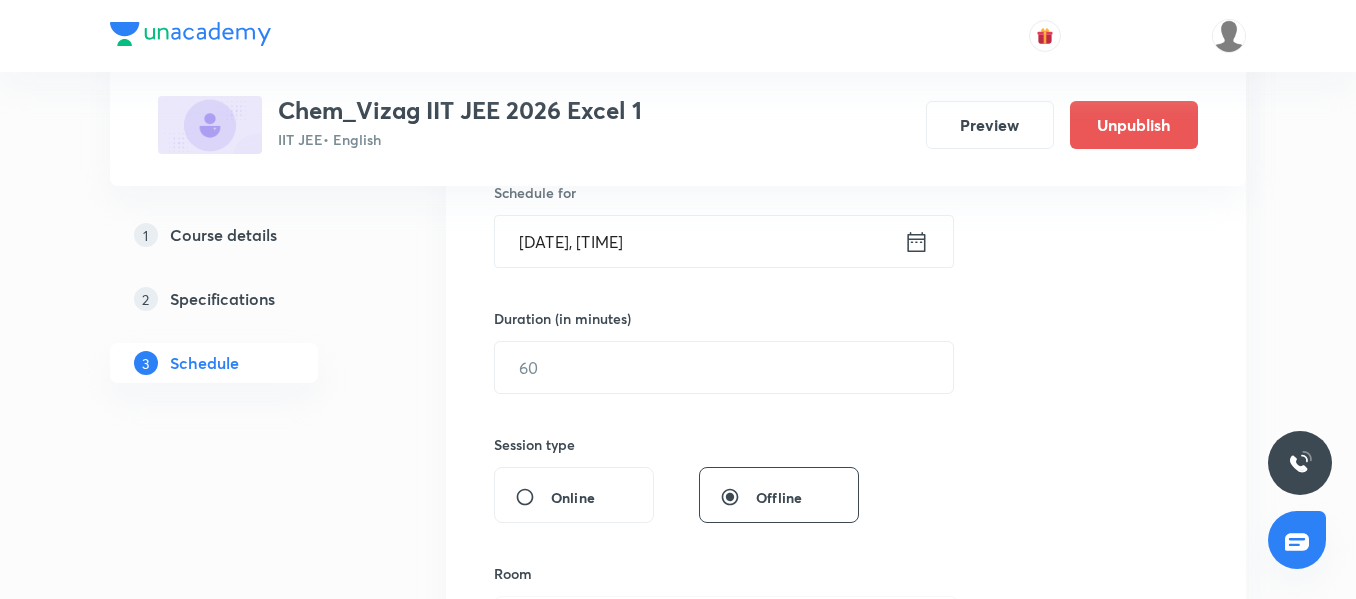 click 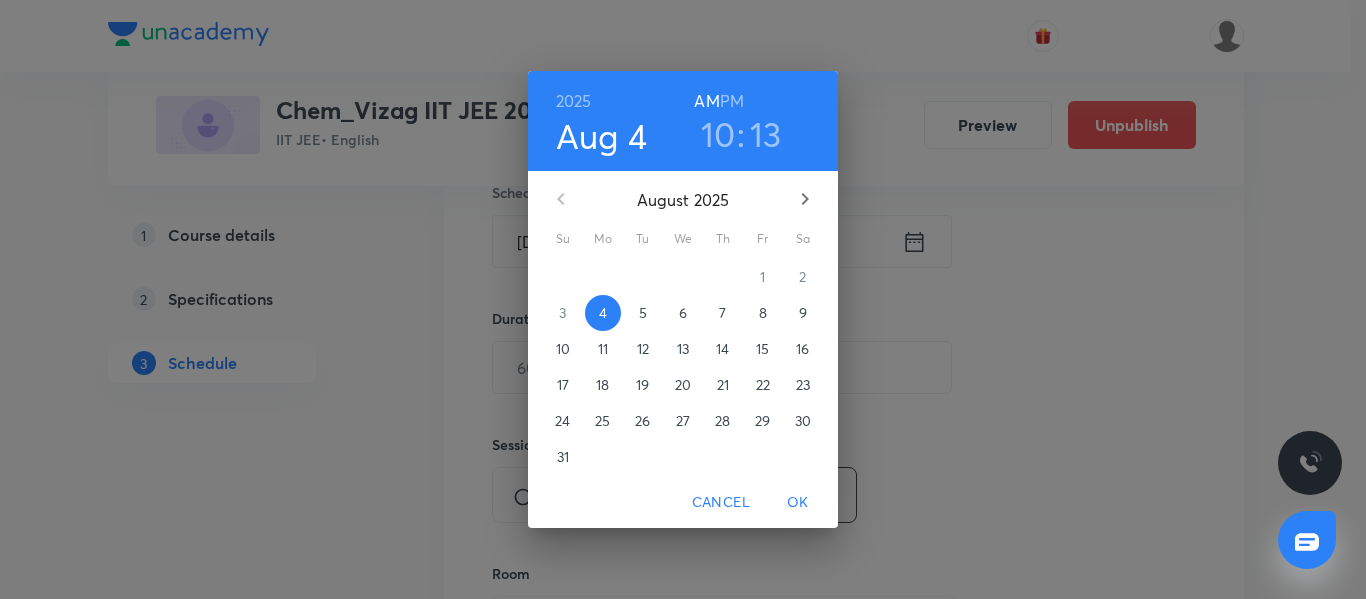 click on "13" at bounding box center (766, 134) 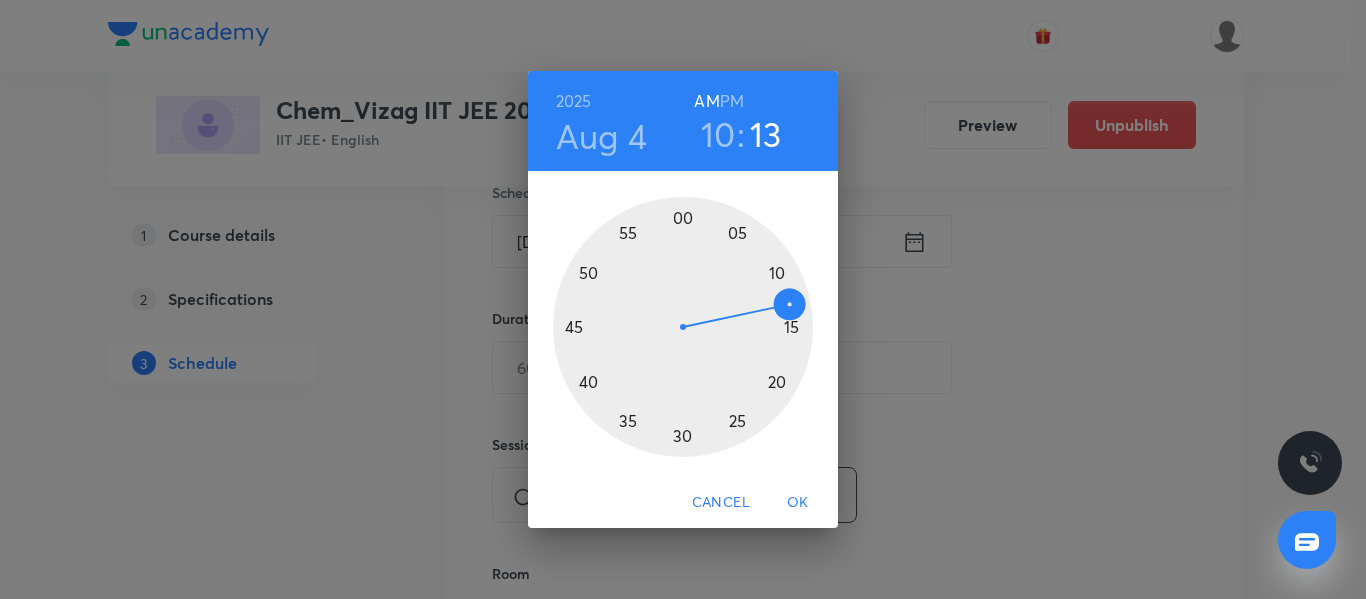 click at bounding box center (683, 327) 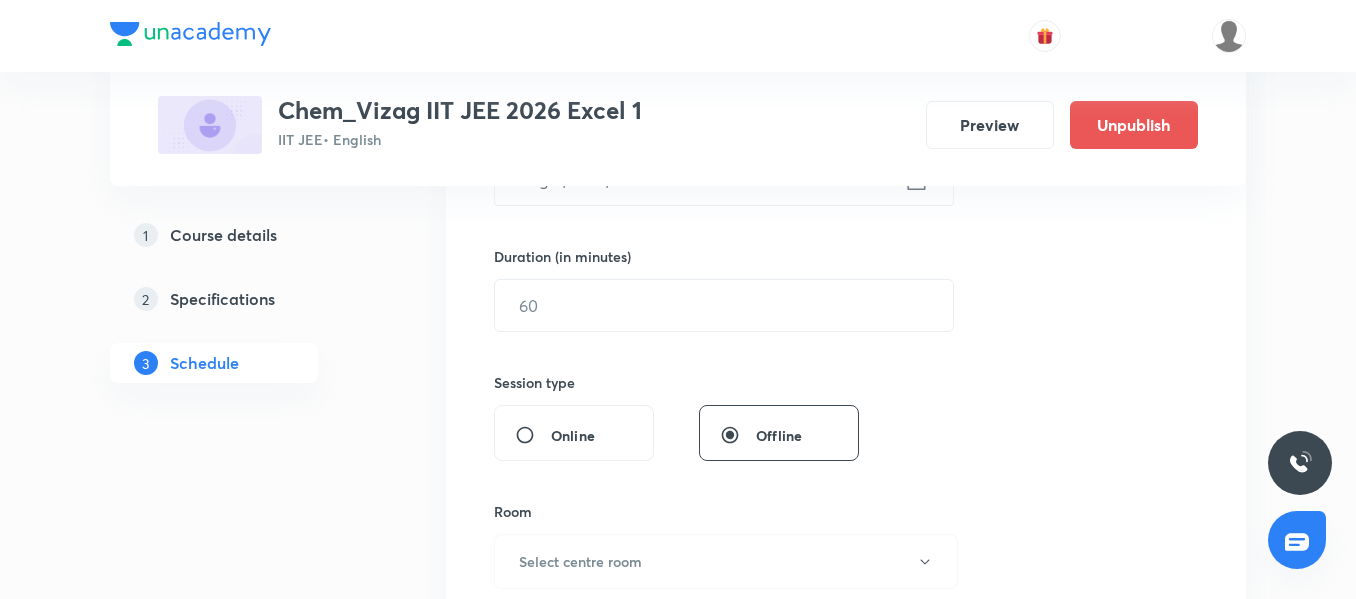 scroll, scrollTop: 576, scrollLeft: 0, axis: vertical 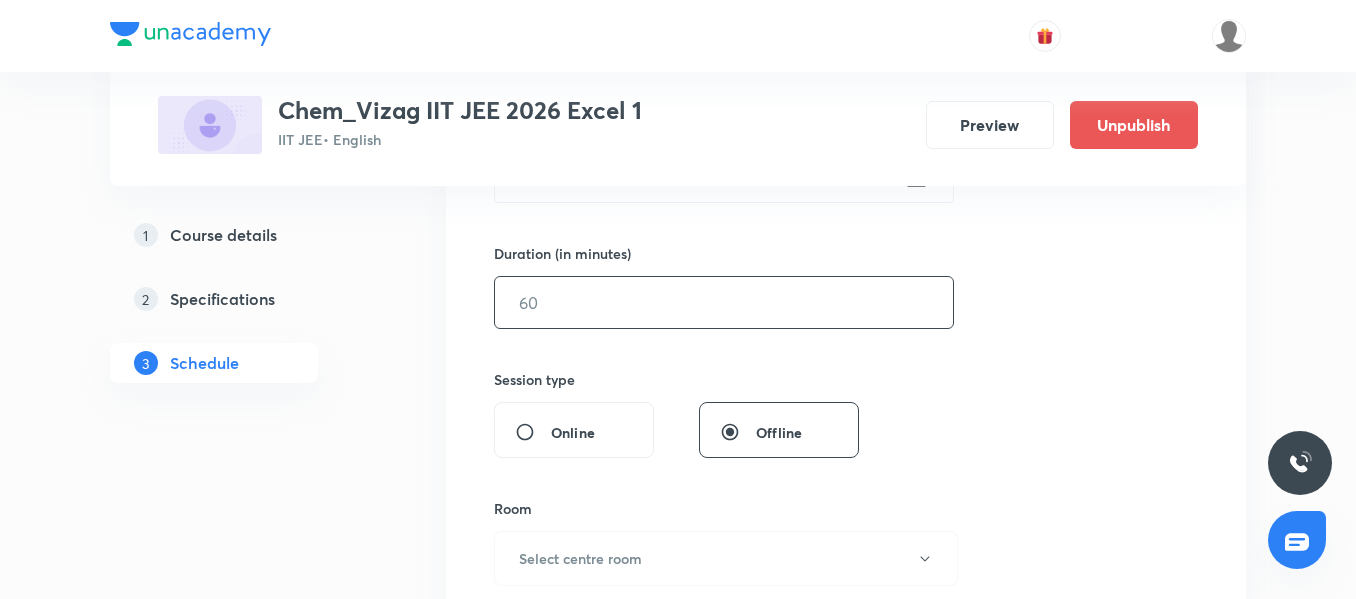 click at bounding box center [724, 302] 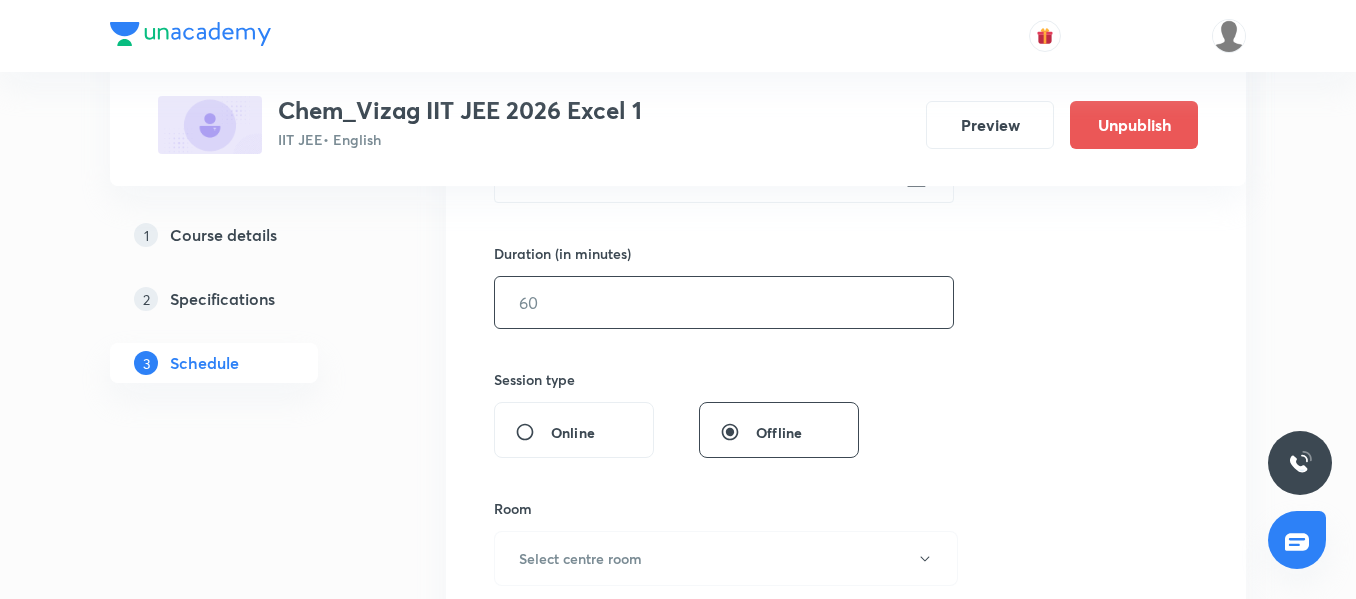 click at bounding box center [724, 302] 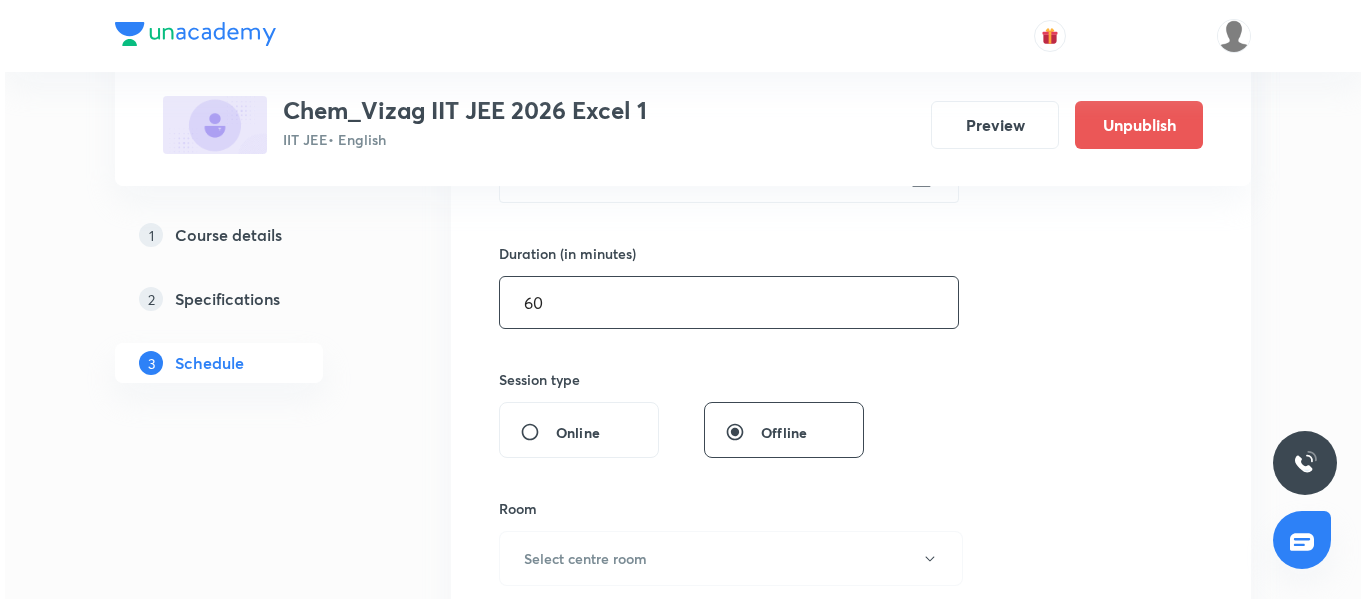 scroll, scrollTop: 658, scrollLeft: 0, axis: vertical 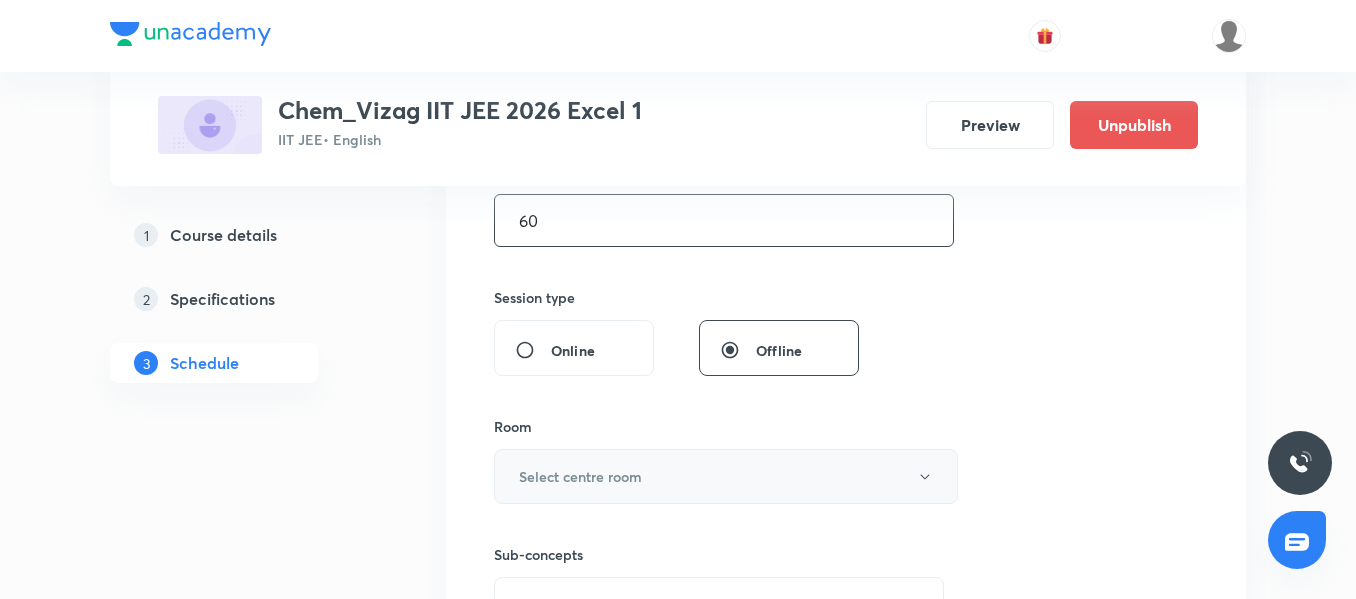 type on "60" 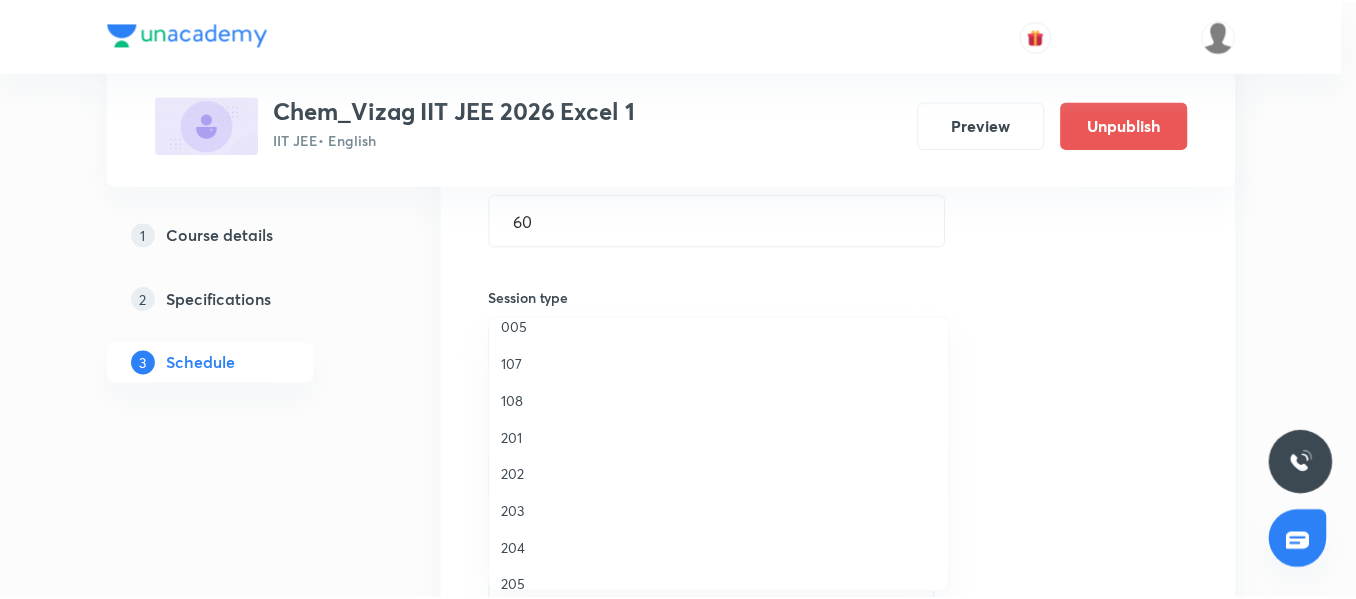 scroll, scrollTop: 351, scrollLeft: 0, axis: vertical 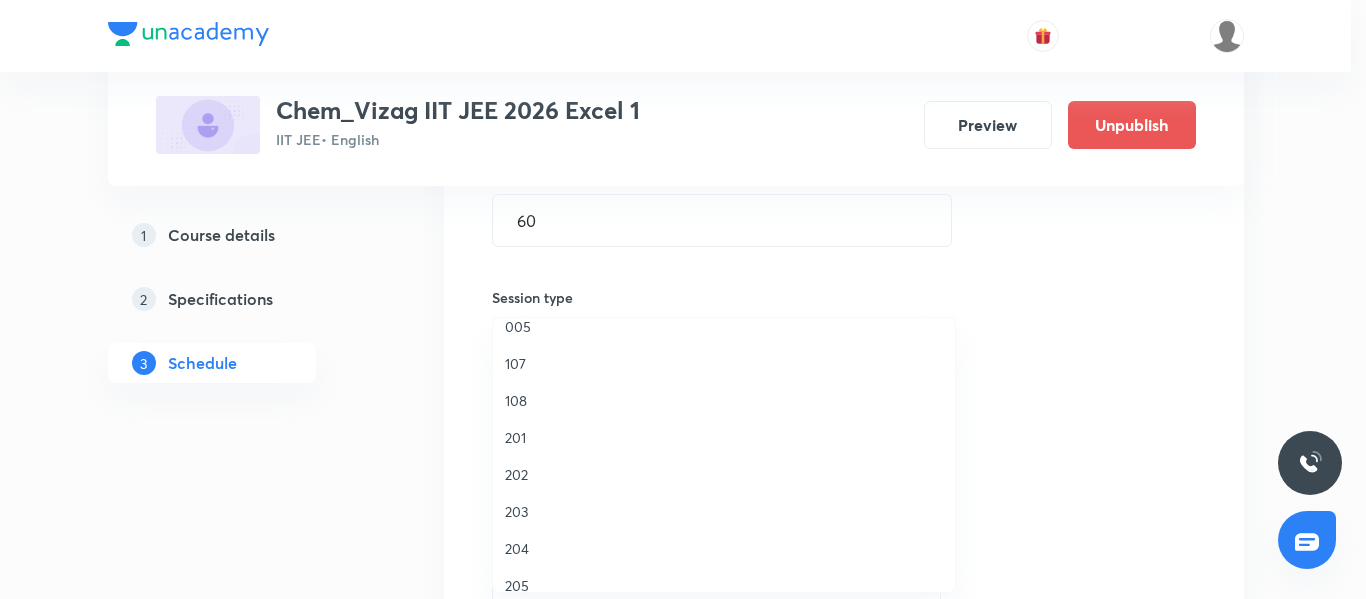 click on "108" at bounding box center [724, 400] 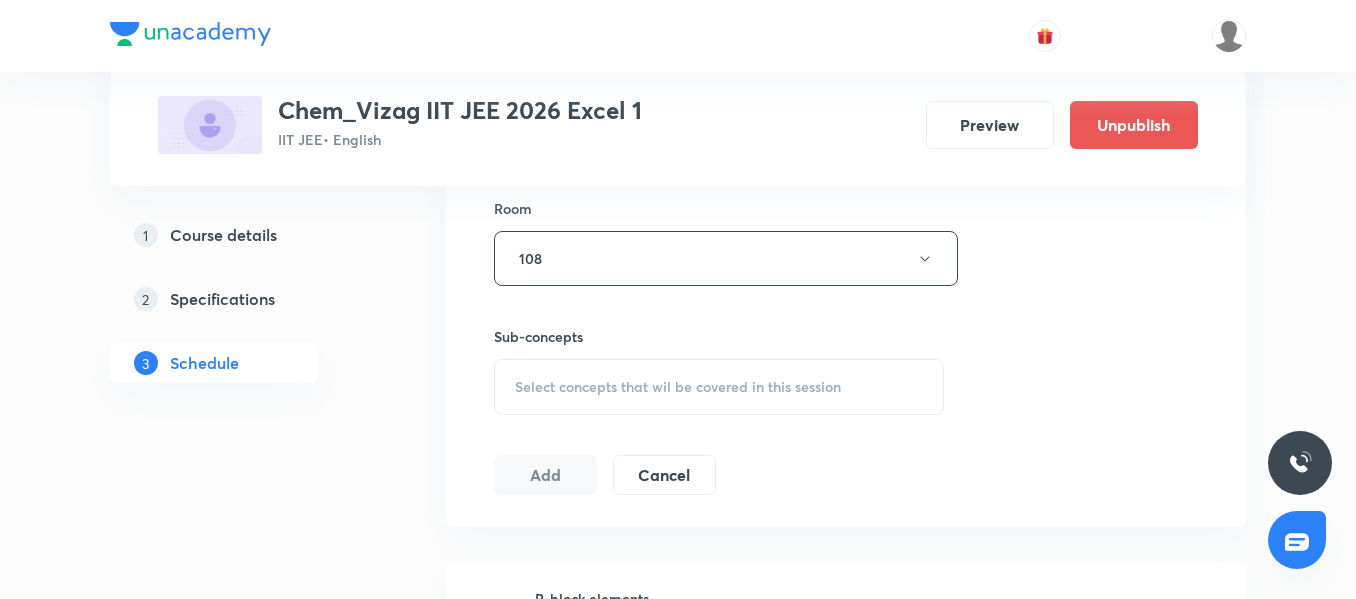 scroll, scrollTop: 879, scrollLeft: 0, axis: vertical 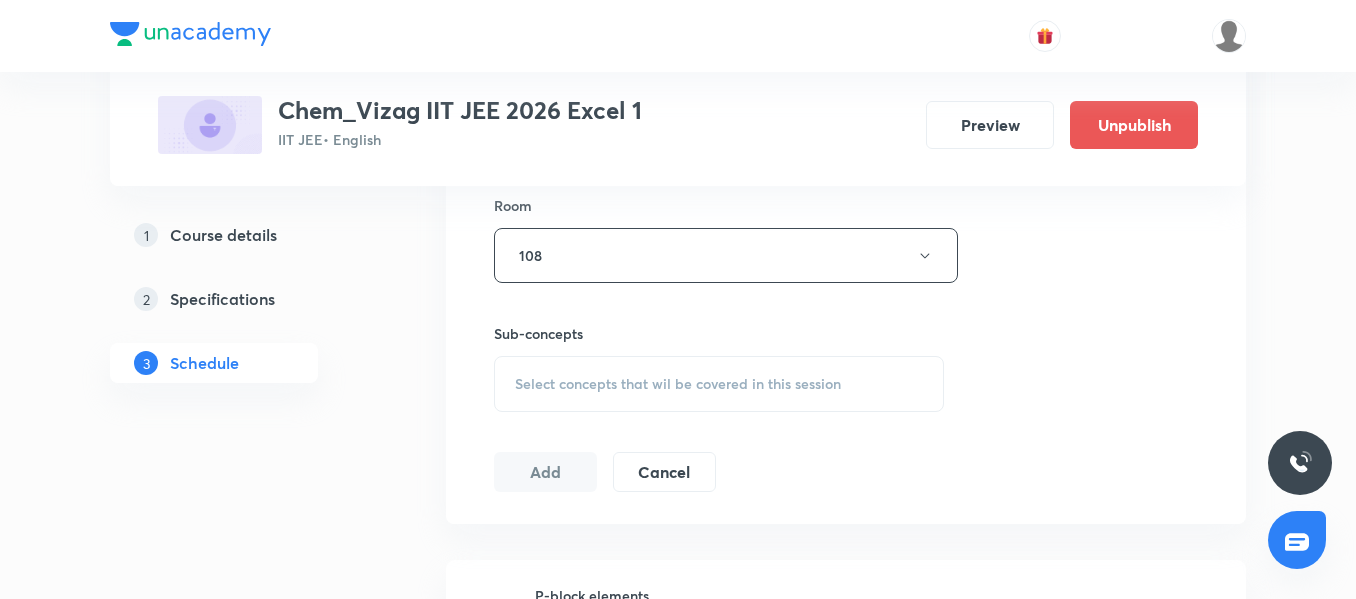 click on "Select concepts that wil be covered in this session" at bounding box center [678, 384] 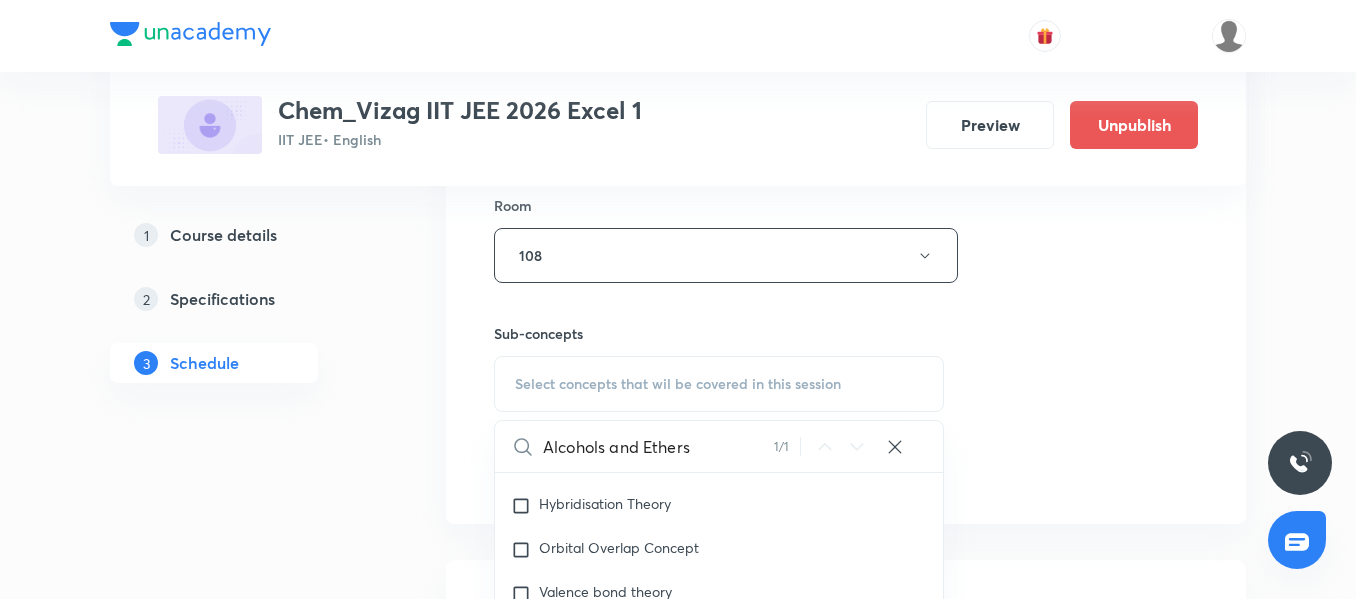 scroll, scrollTop: 38302, scrollLeft: 0, axis: vertical 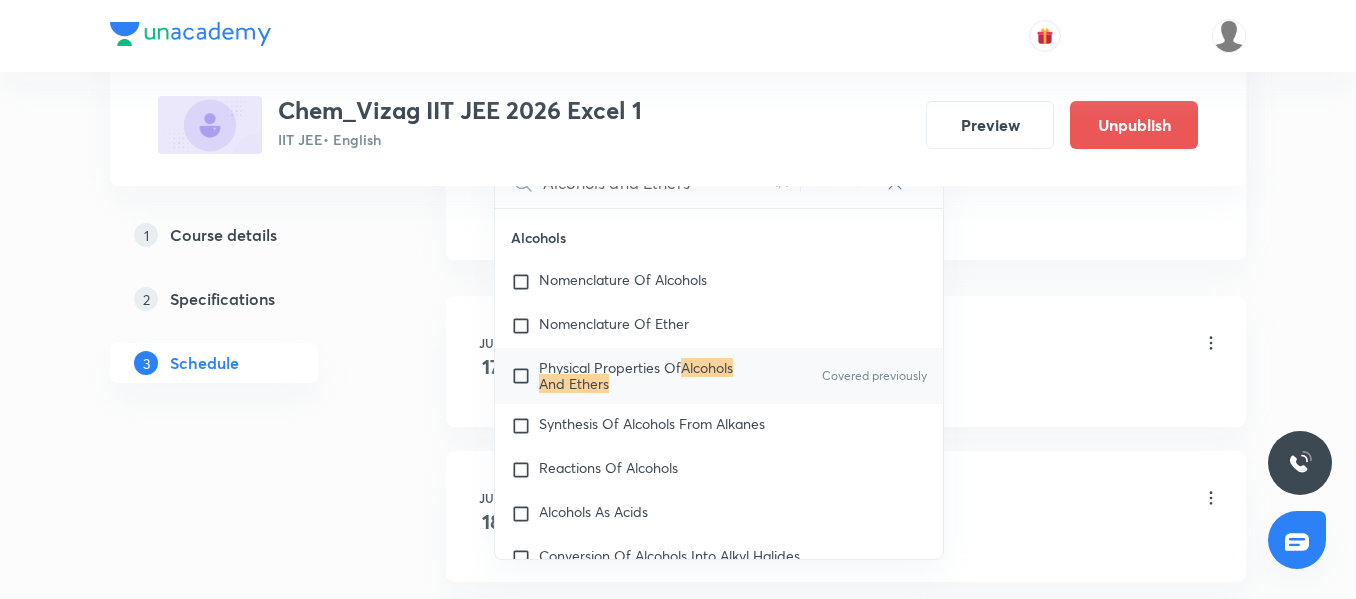 type on "Alcohols and Ethers" 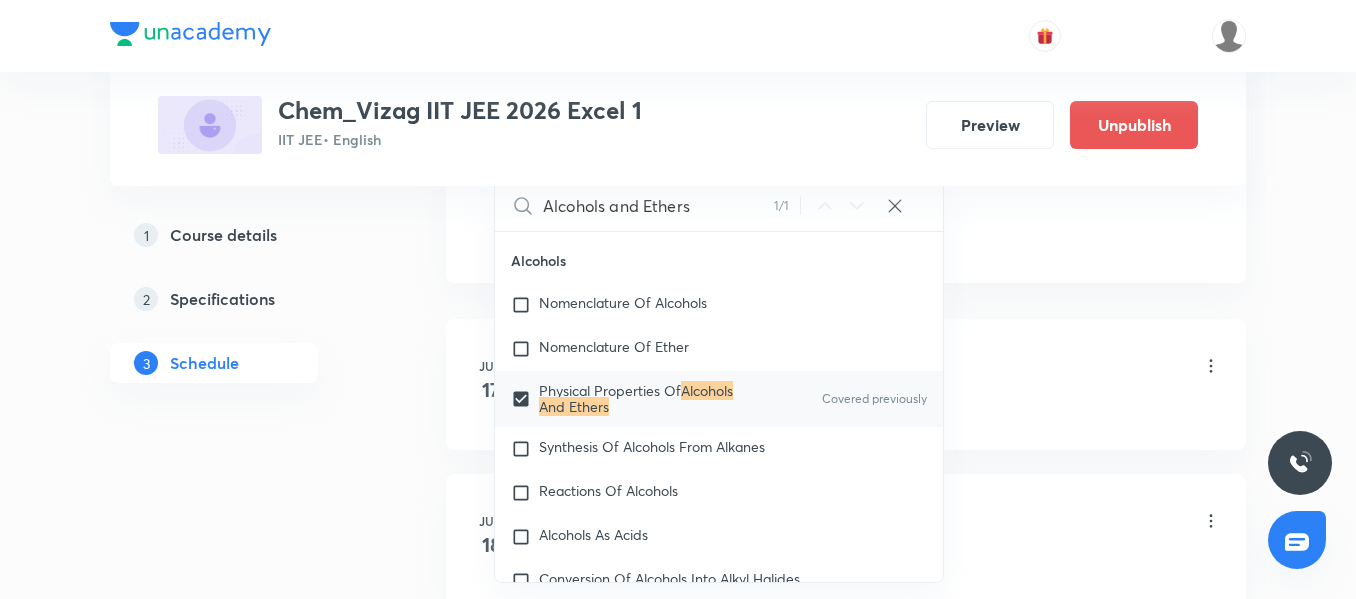 click on "1 Course details 2 Specifications 3 Schedule" at bounding box center [246, 3928] 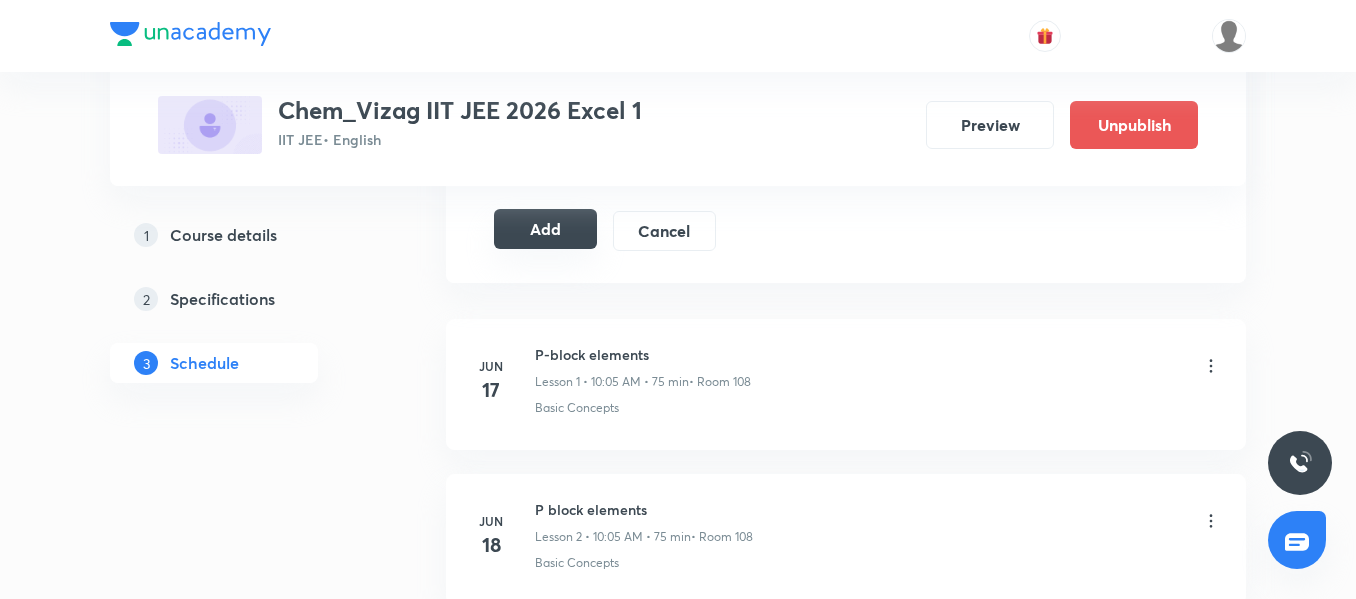 click on "Add" at bounding box center (545, 229) 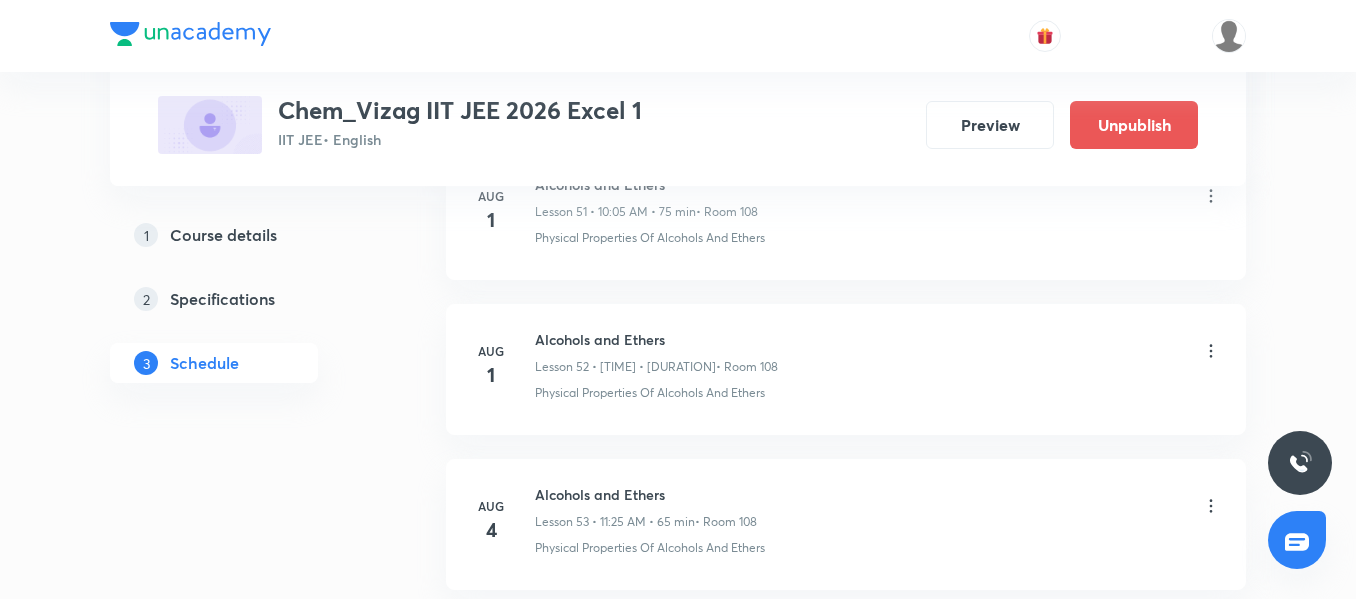 scroll, scrollTop: 8120, scrollLeft: 0, axis: vertical 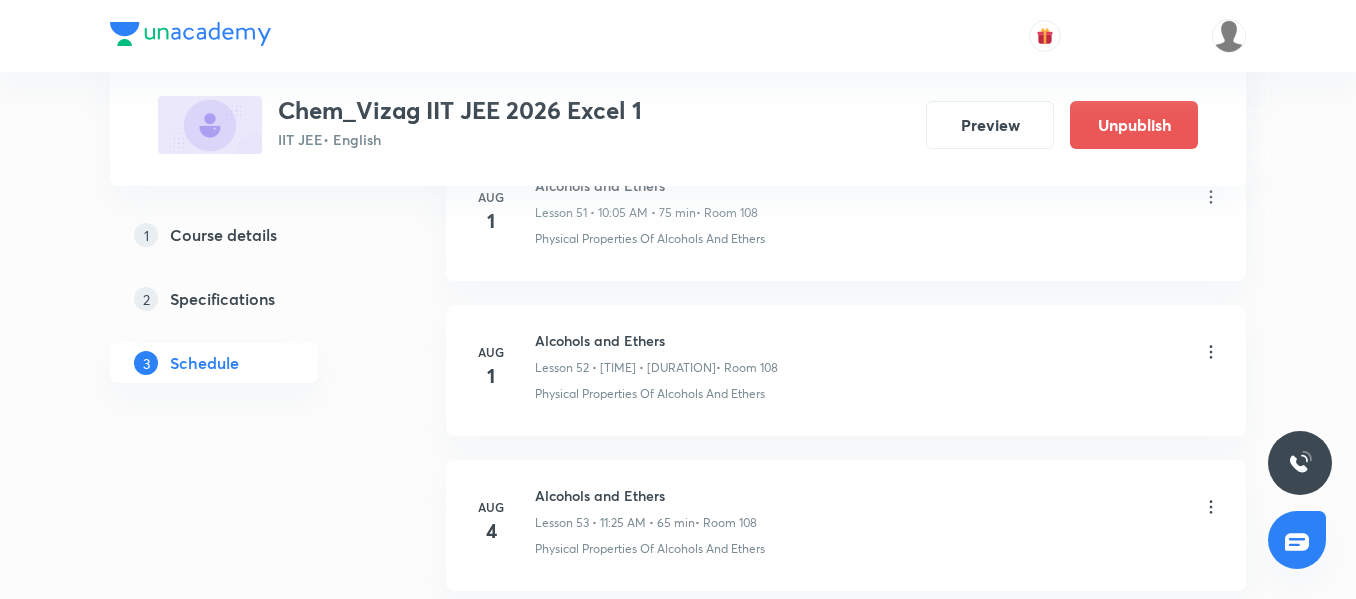 click on "1 Course details 2 Specifications 3 Schedule" at bounding box center [246, -3442] 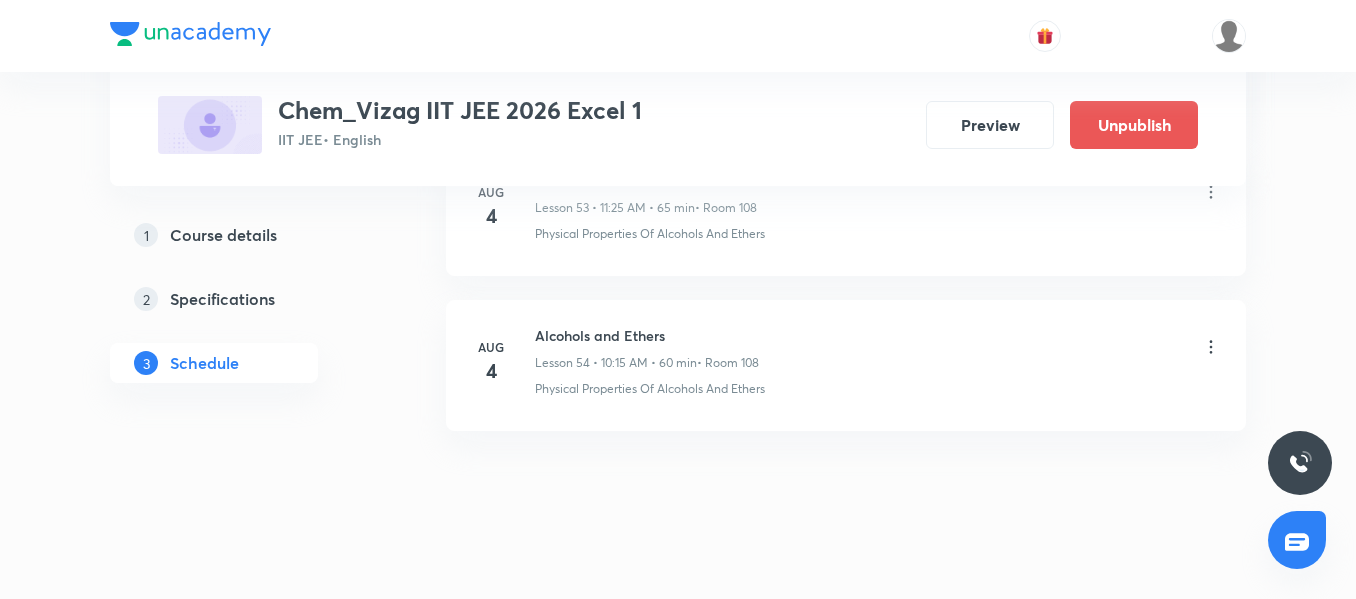 scroll, scrollTop: 8455, scrollLeft: 0, axis: vertical 